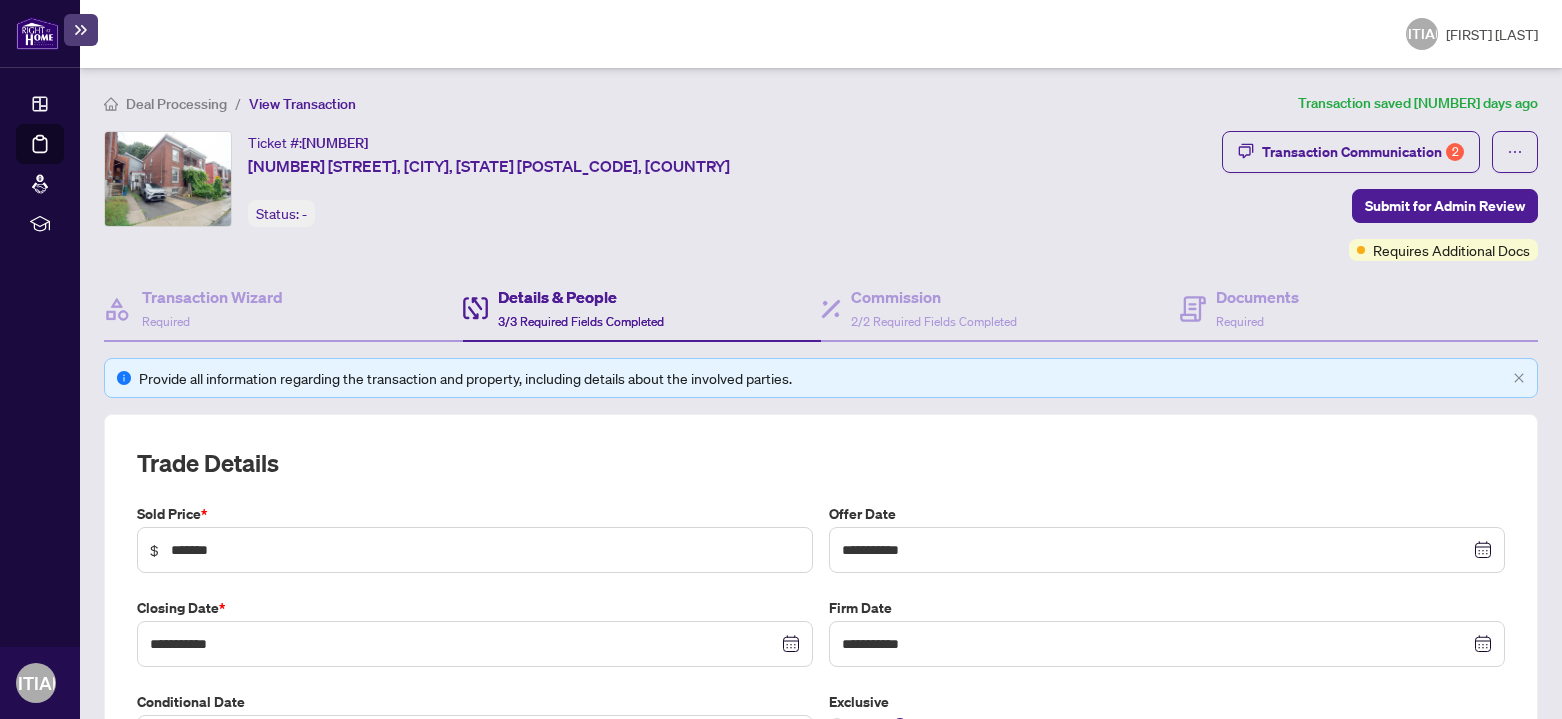 scroll, scrollTop: 0, scrollLeft: 0, axis: both 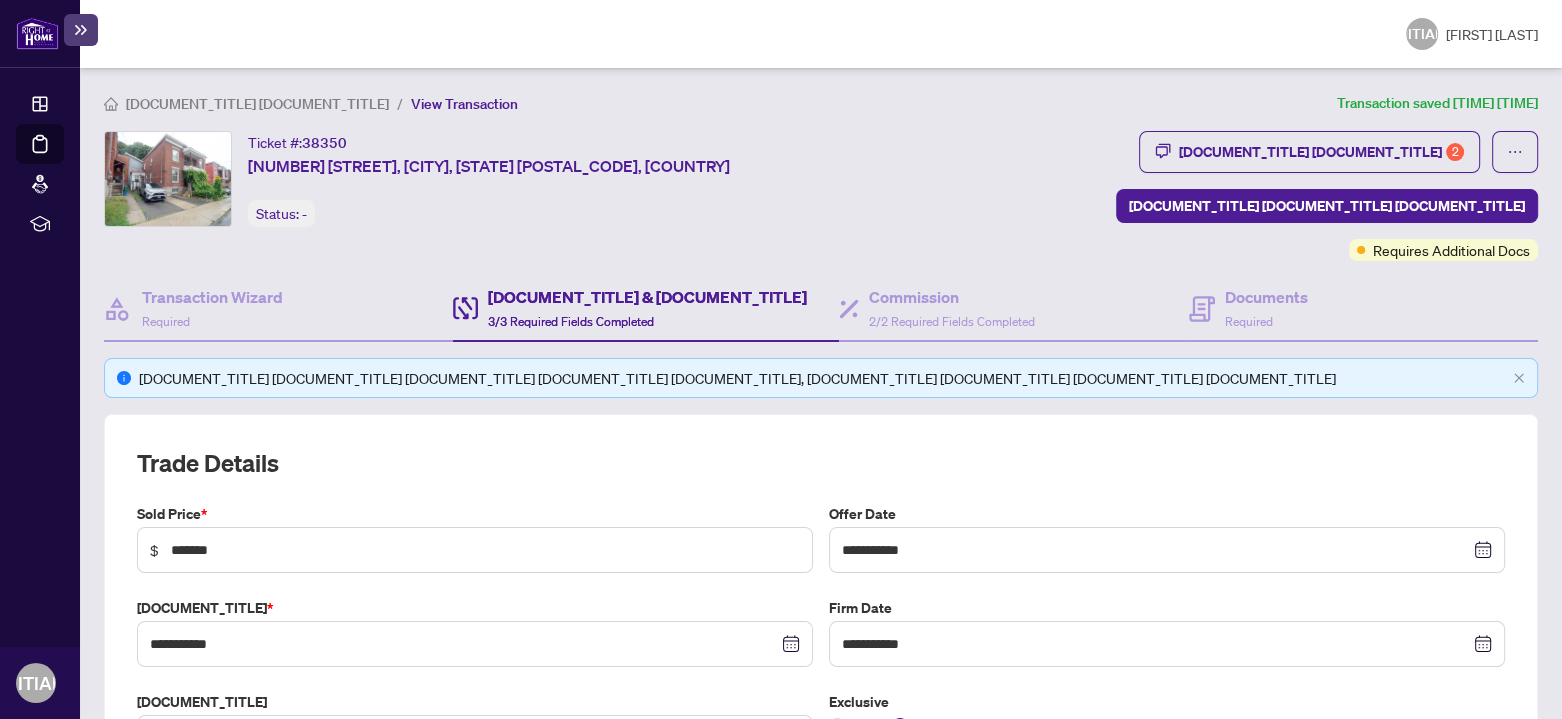click on "[DOCUMENT_TITLE] [DOCUMENT_TITLE]" at bounding box center (257, 104) 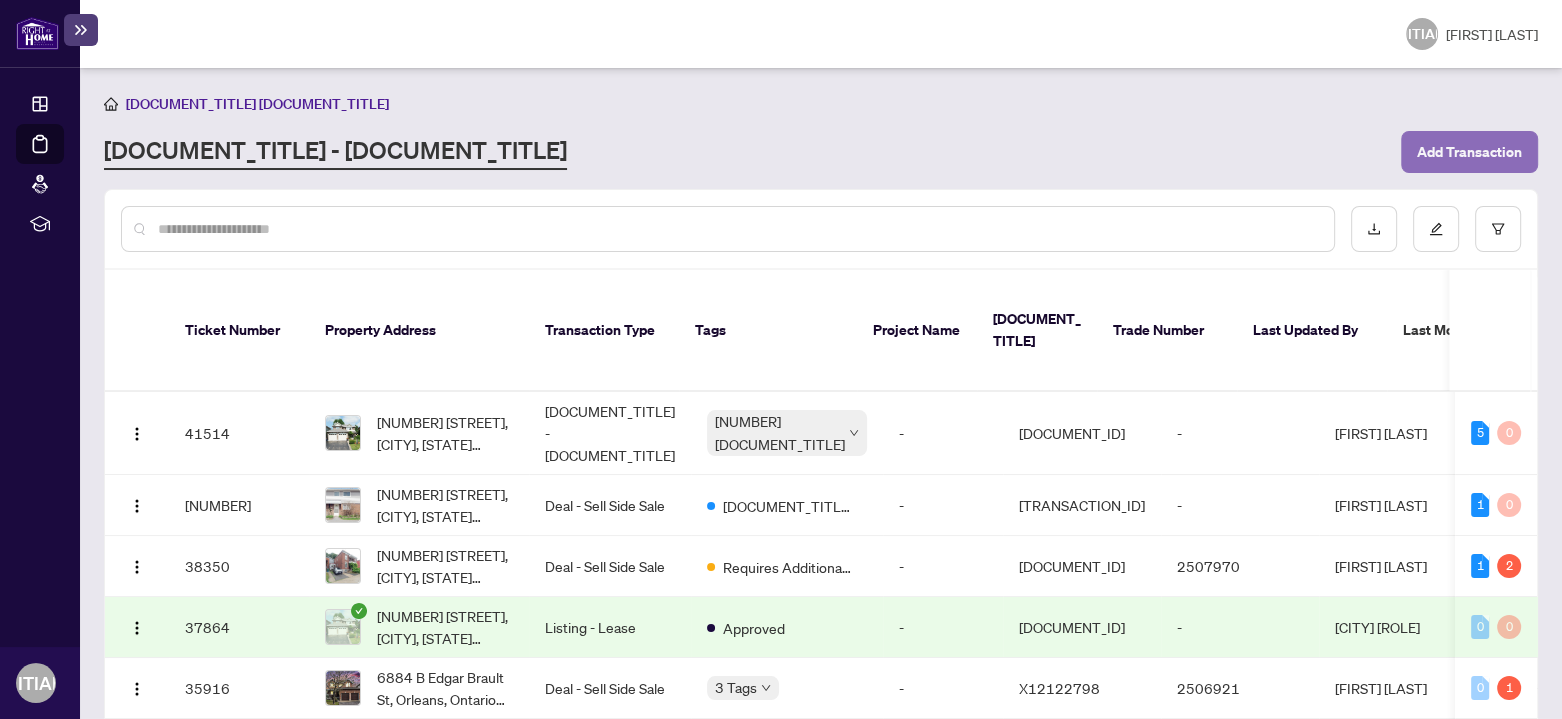 click on "Add Transaction" at bounding box center [1469, 152] 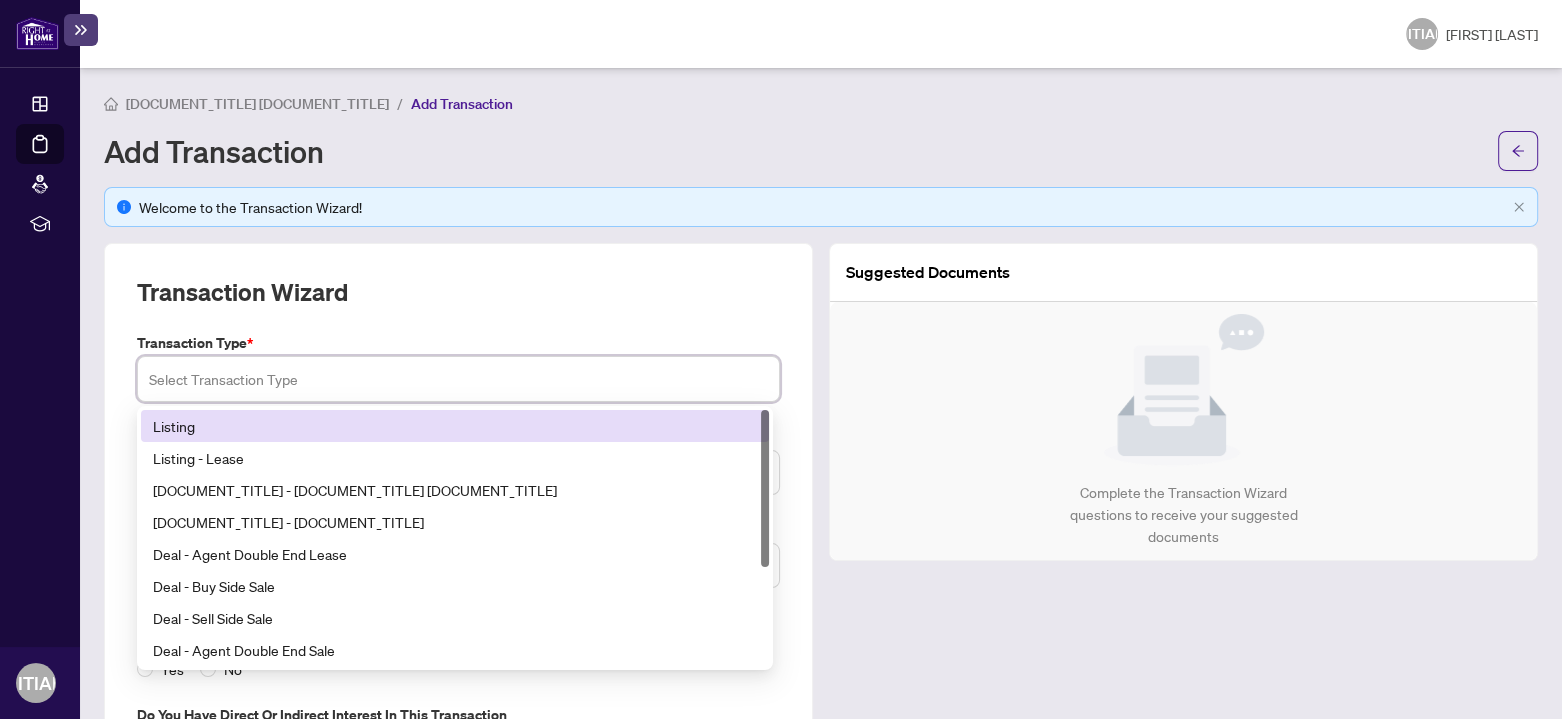 click at bounding box center (458, 379) 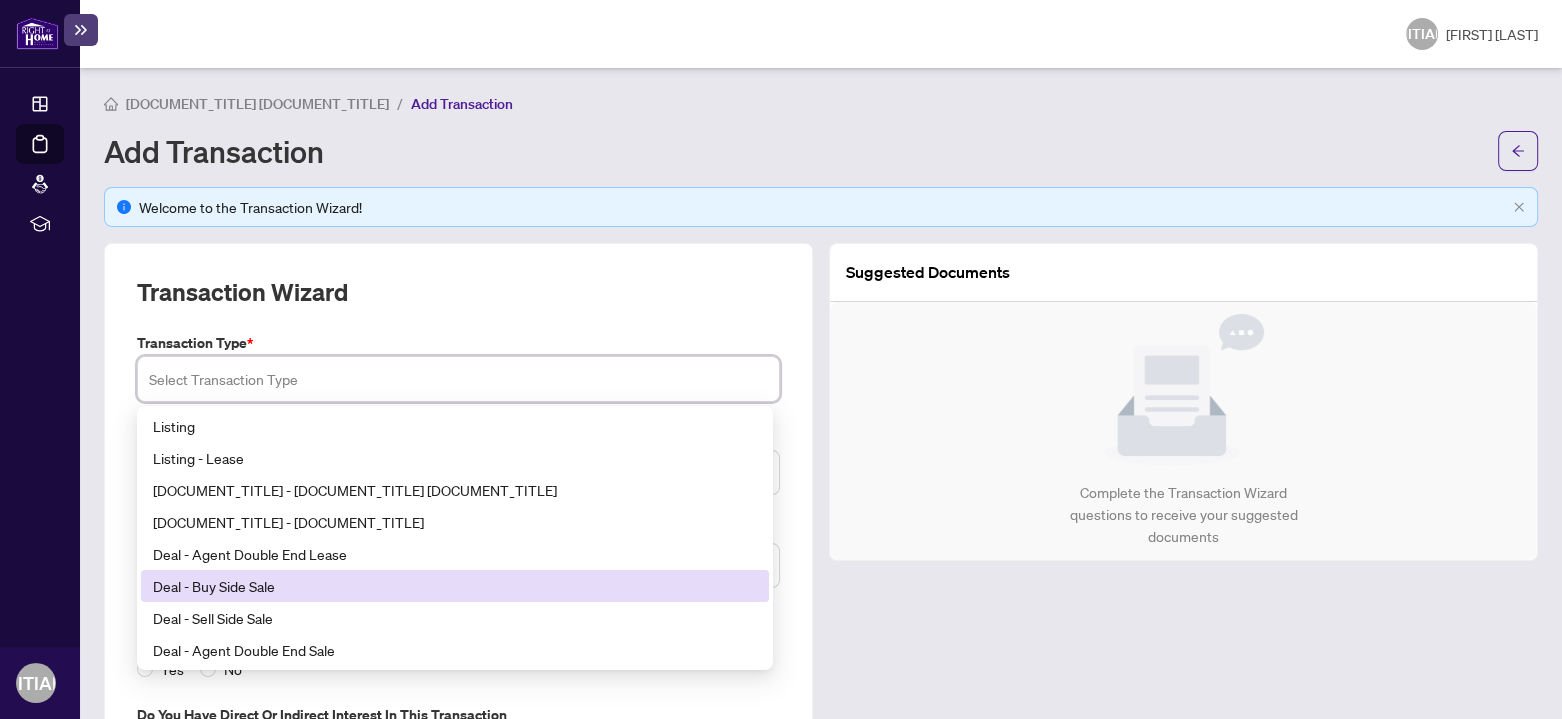 click on "Deal - Buy Side Sale" at bounding box center [455, 586] 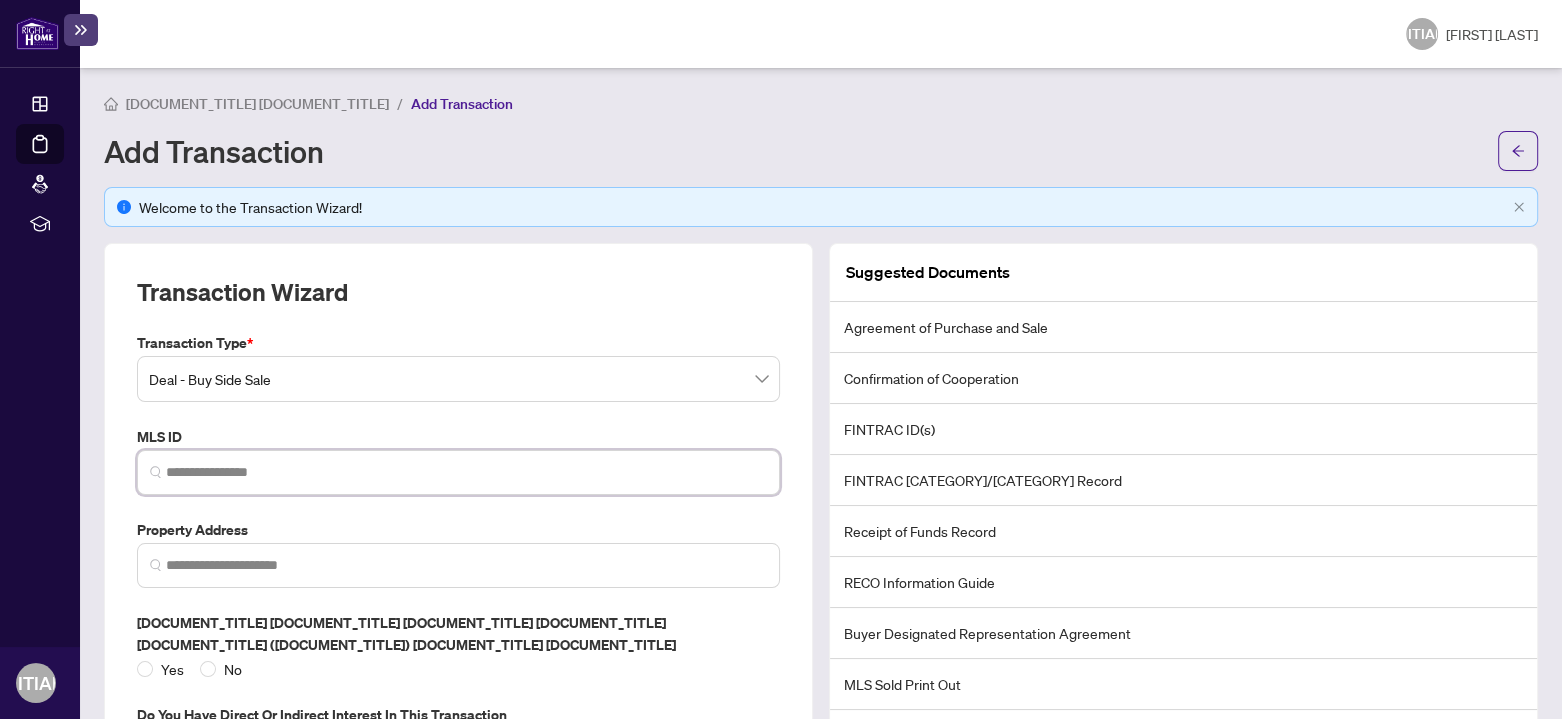 paste on "*********" 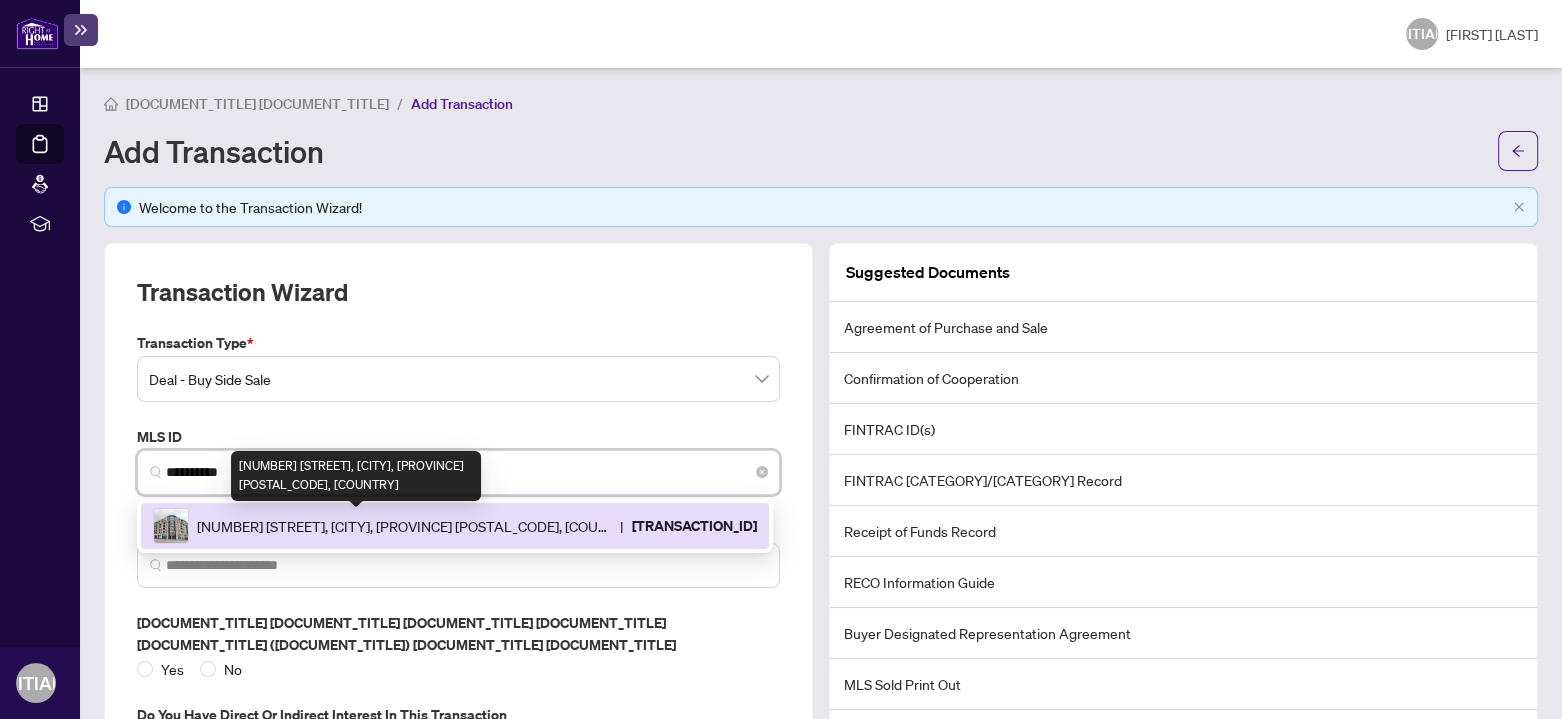 click on "[NUMBER] [STREET], [CITY], [PROVINCE] [POSTAL_CODE], [COUNTRY]" at bounding box center (404, 526) 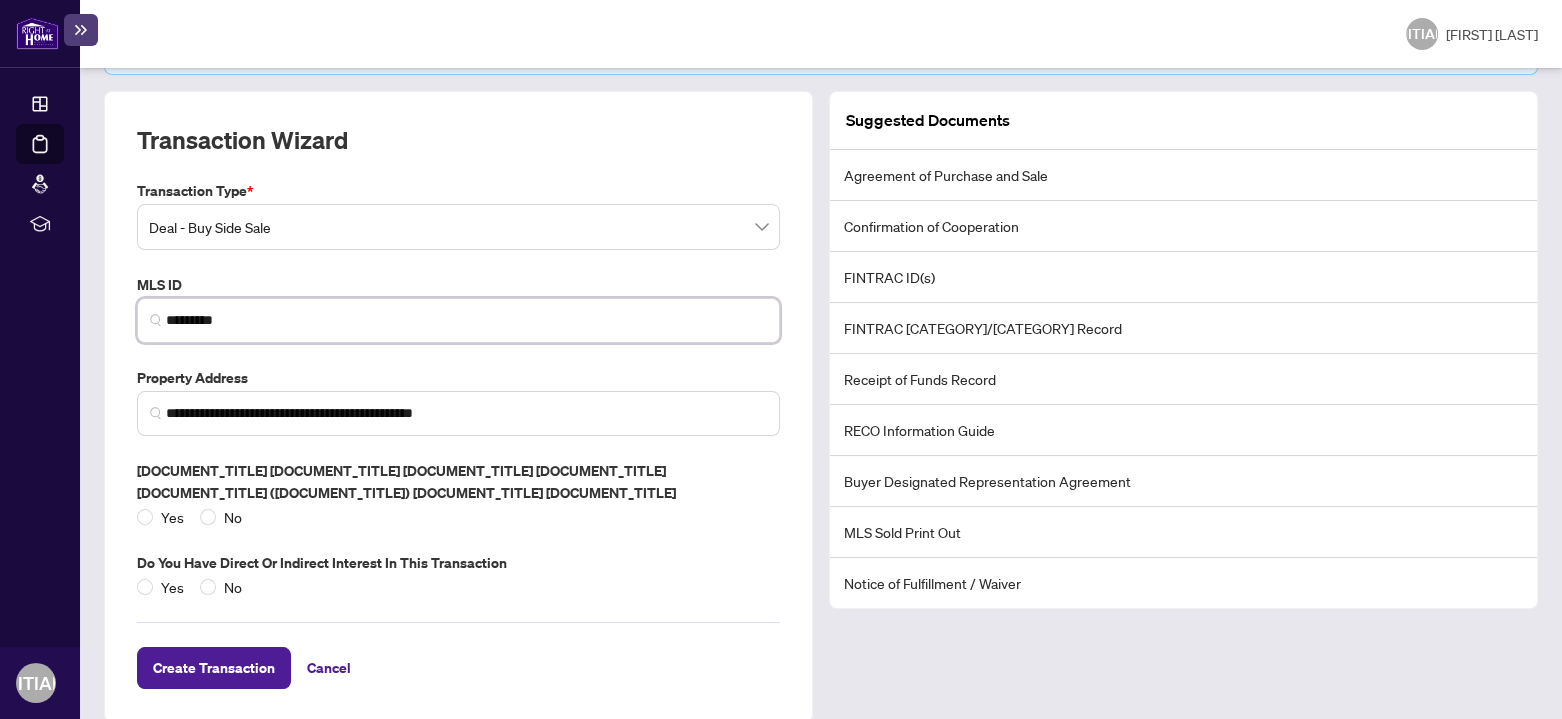 scroll, scrollTop: 152, scrollLeft: 0, axis: vertical 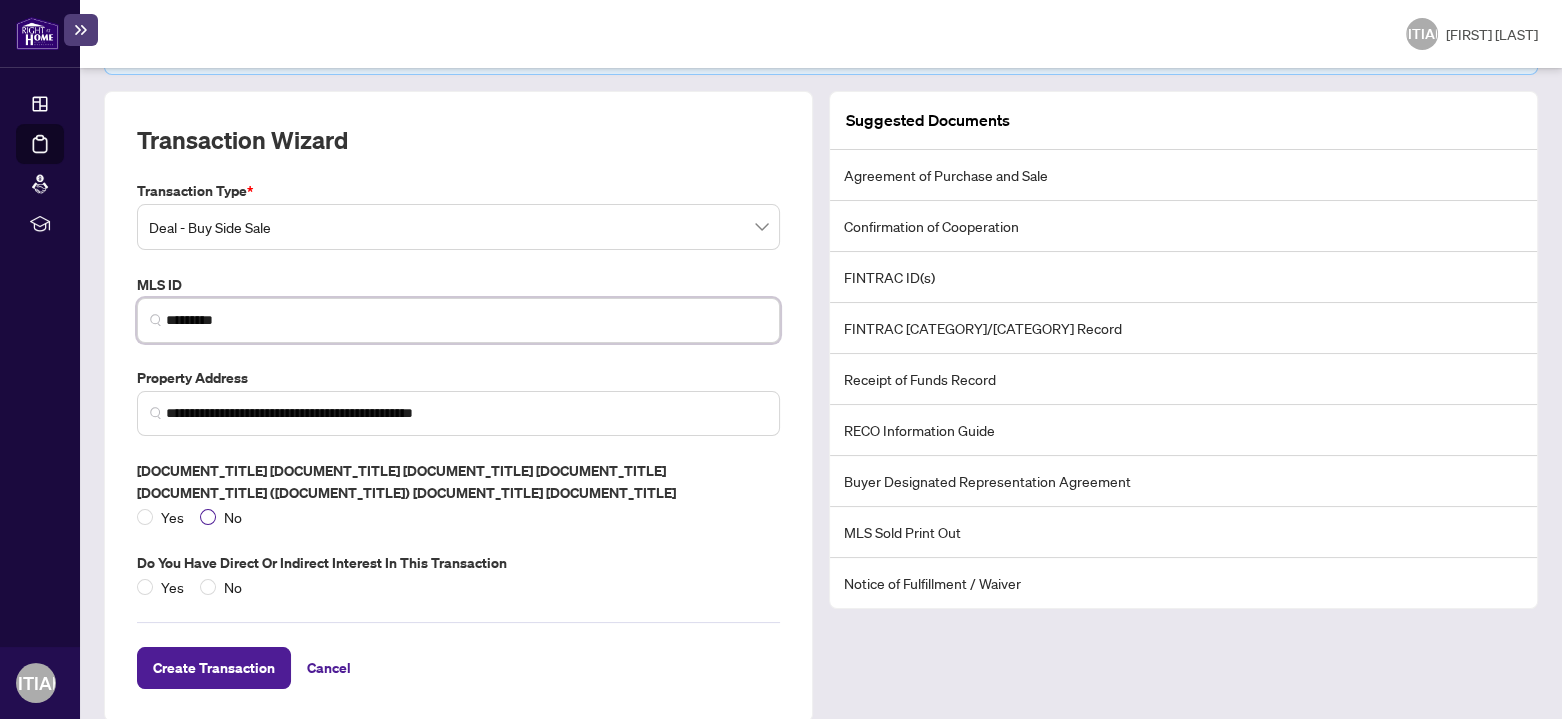 type on "*********" 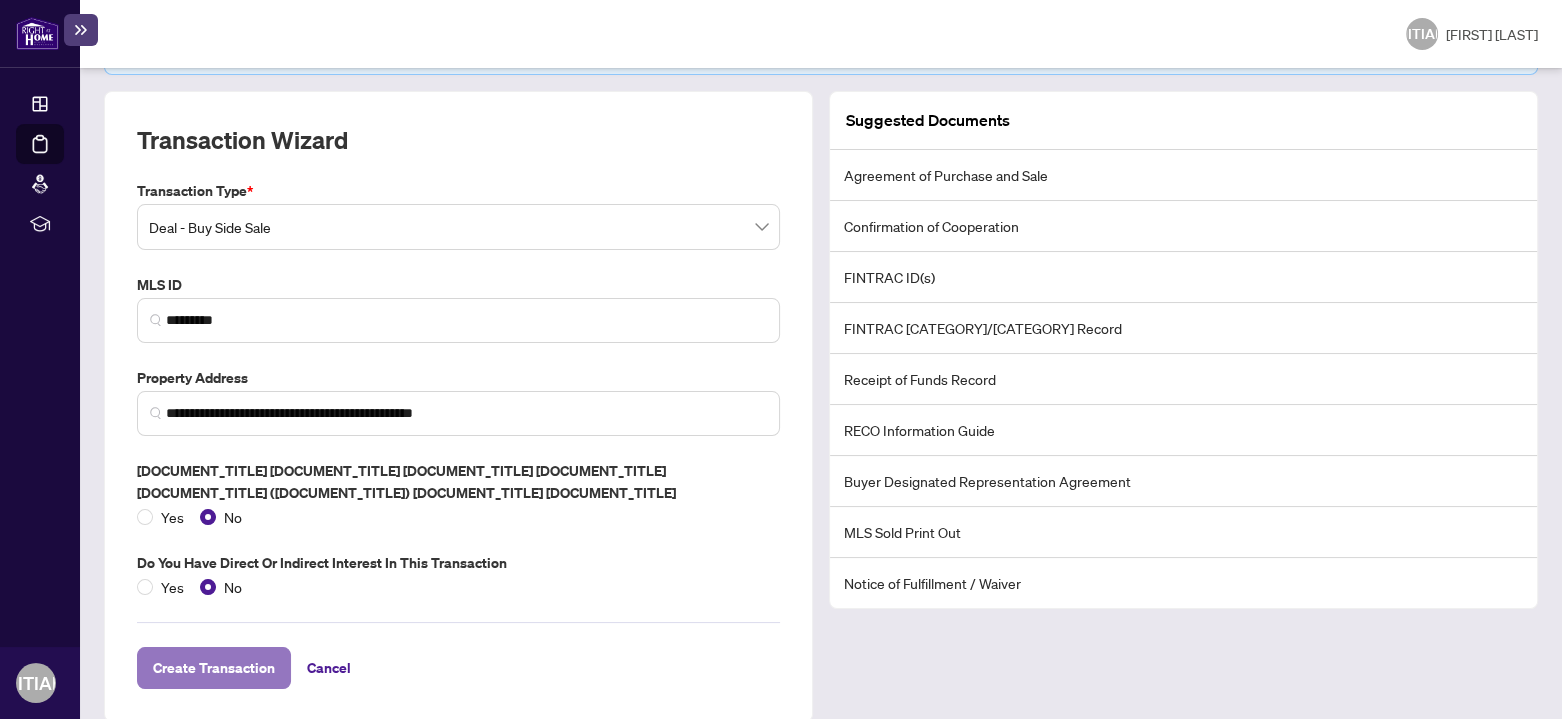 click on "Create Transaction" at bounding box center [214, 668] 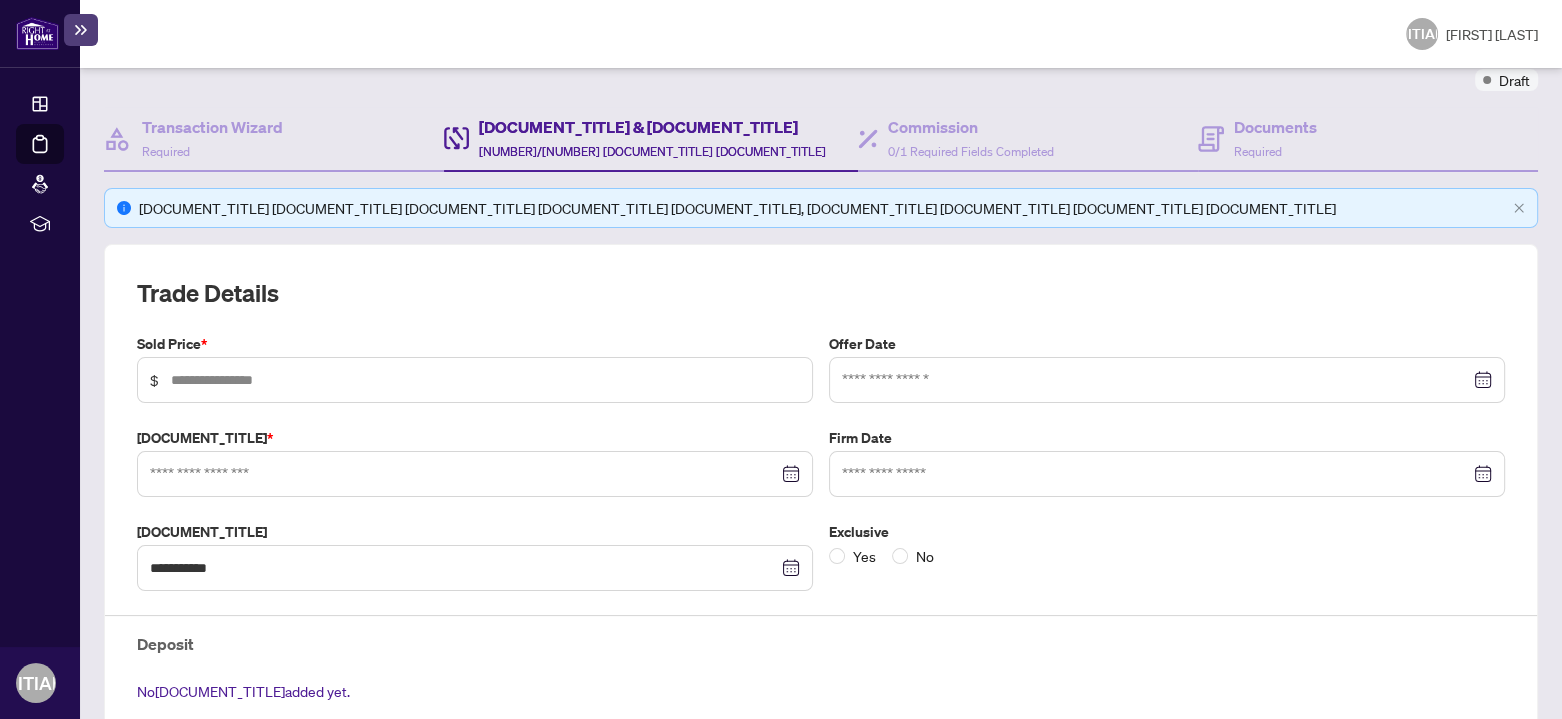 scroll, scrollTop: 200, scrollLeft: 0, axis: vertical 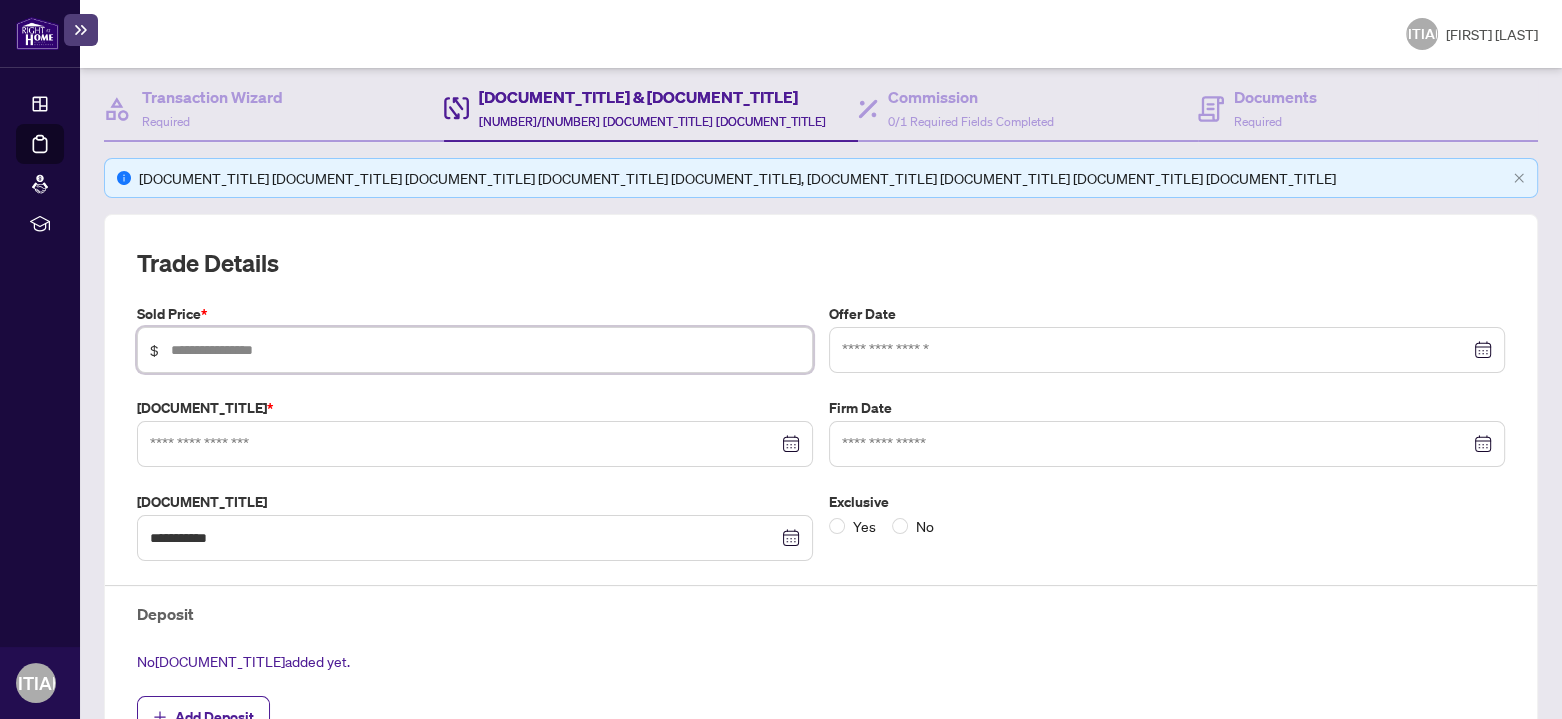 click at bounding box center (485, 350) 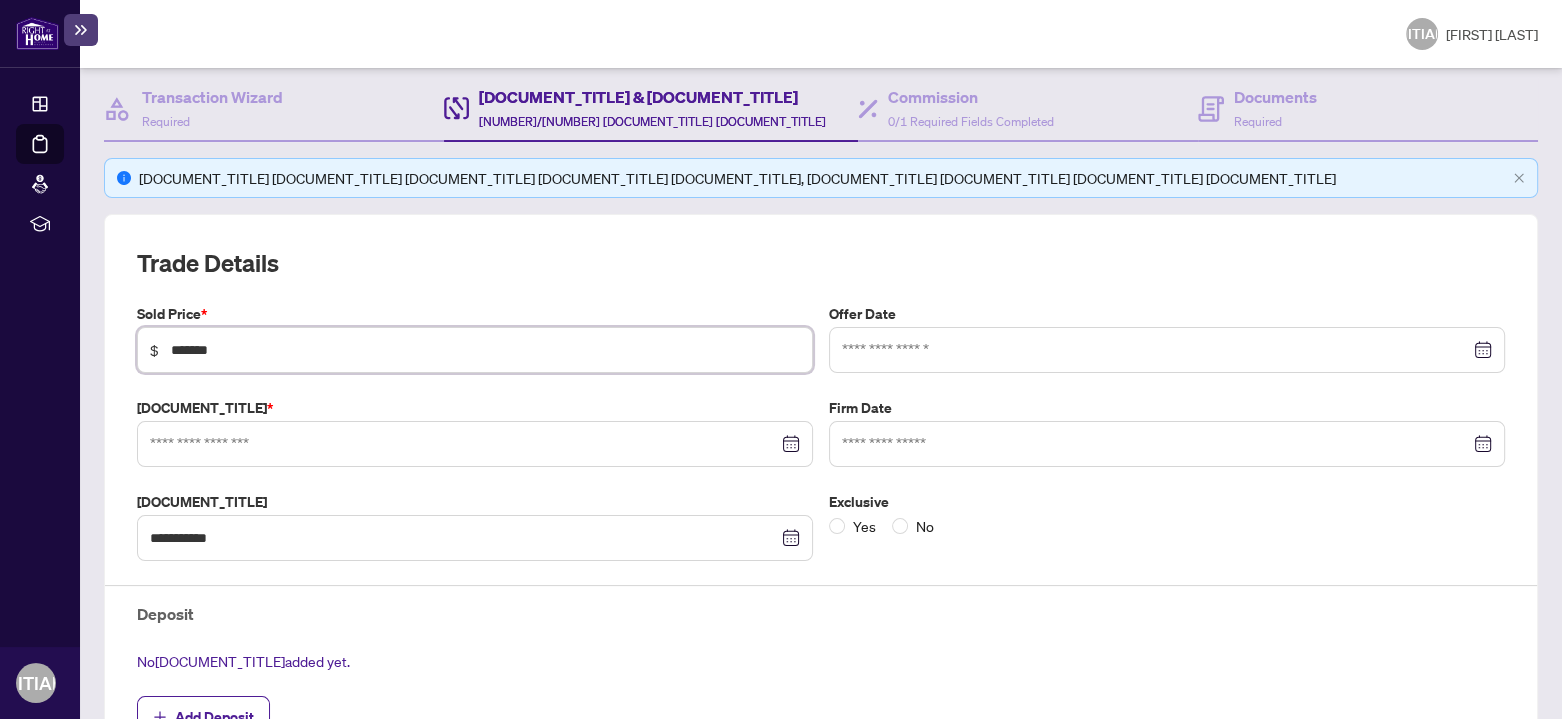 click at bounding box center (1167, 350) 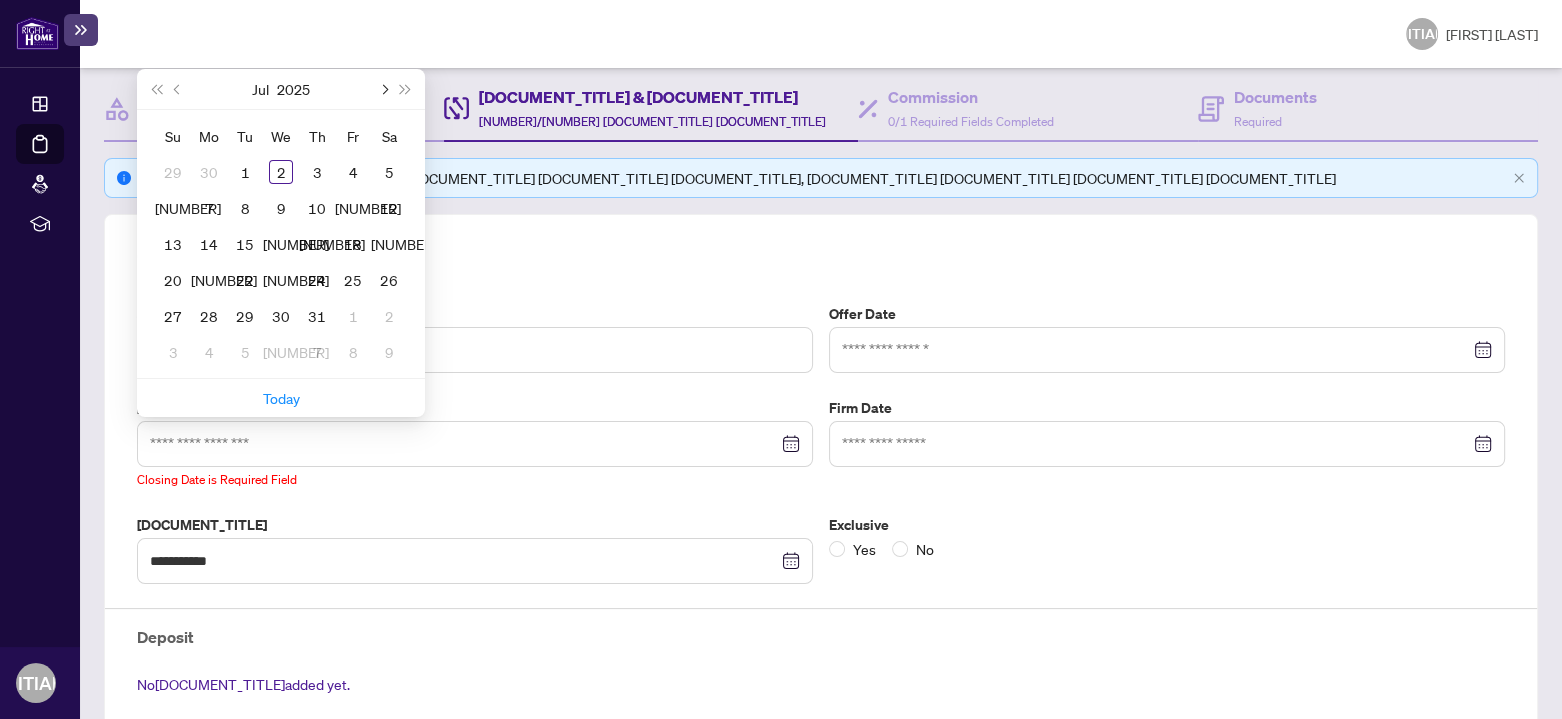 click at bounding box center (383, 89) 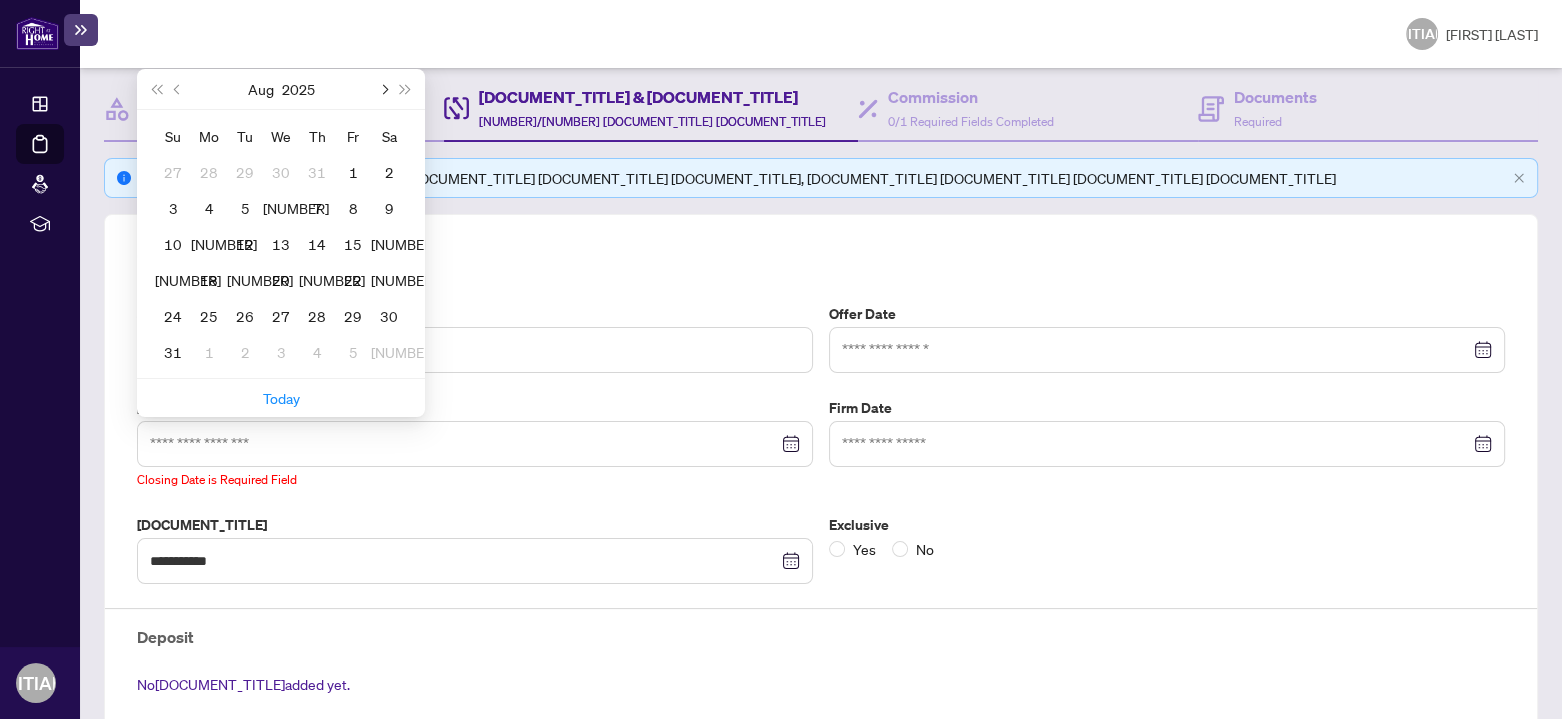 click at bounding box center [383, 89] 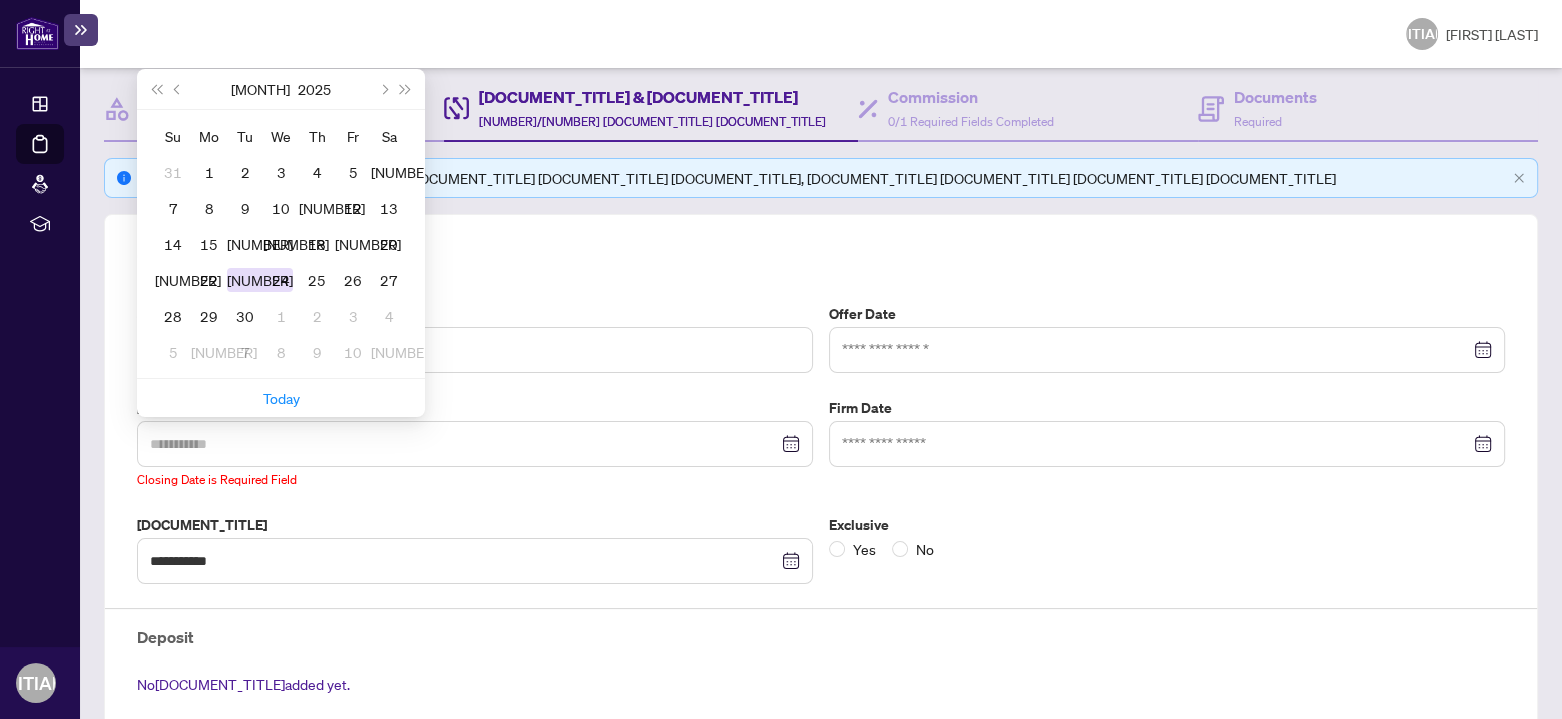 click on "[NUMBER]" at bounding box center [260, 280] 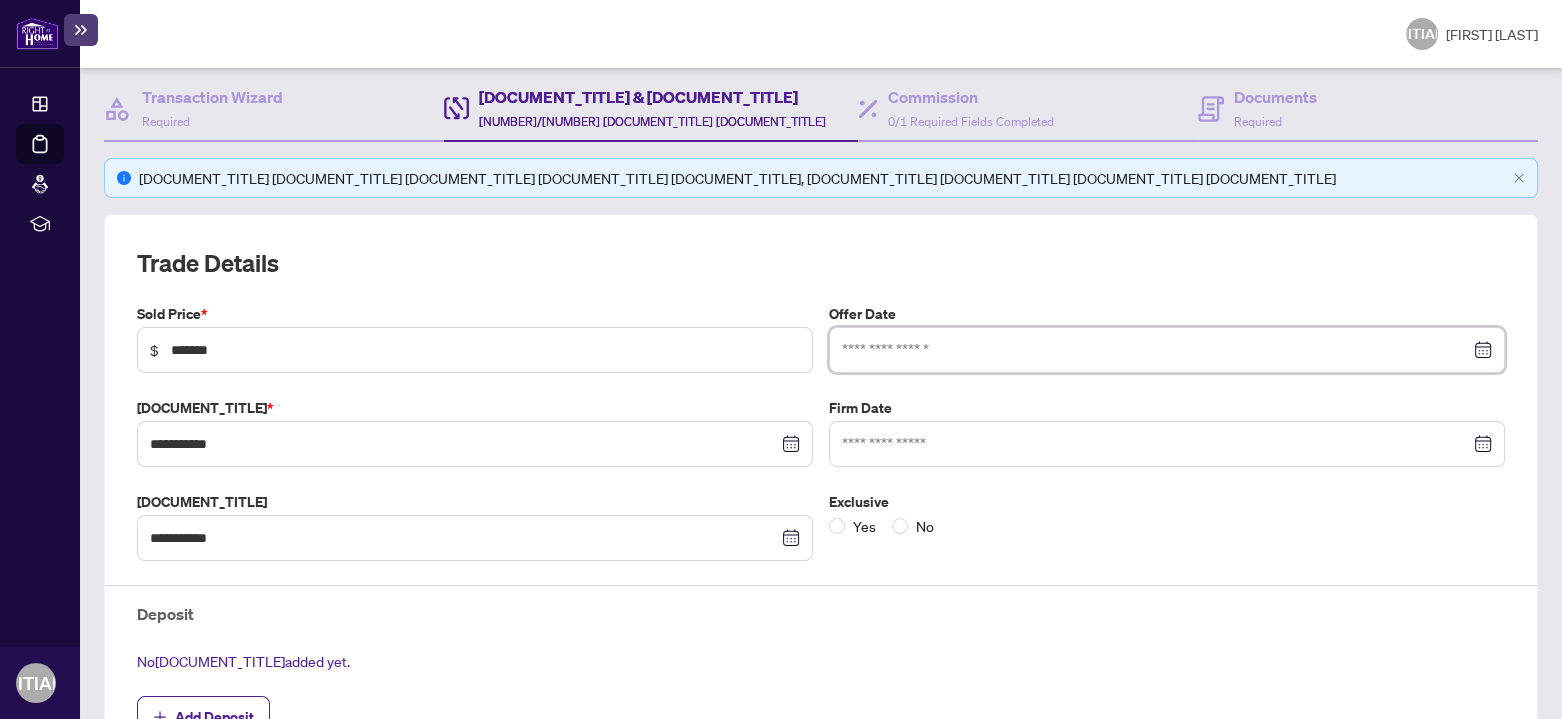 click at bounding box center [1156, 350] 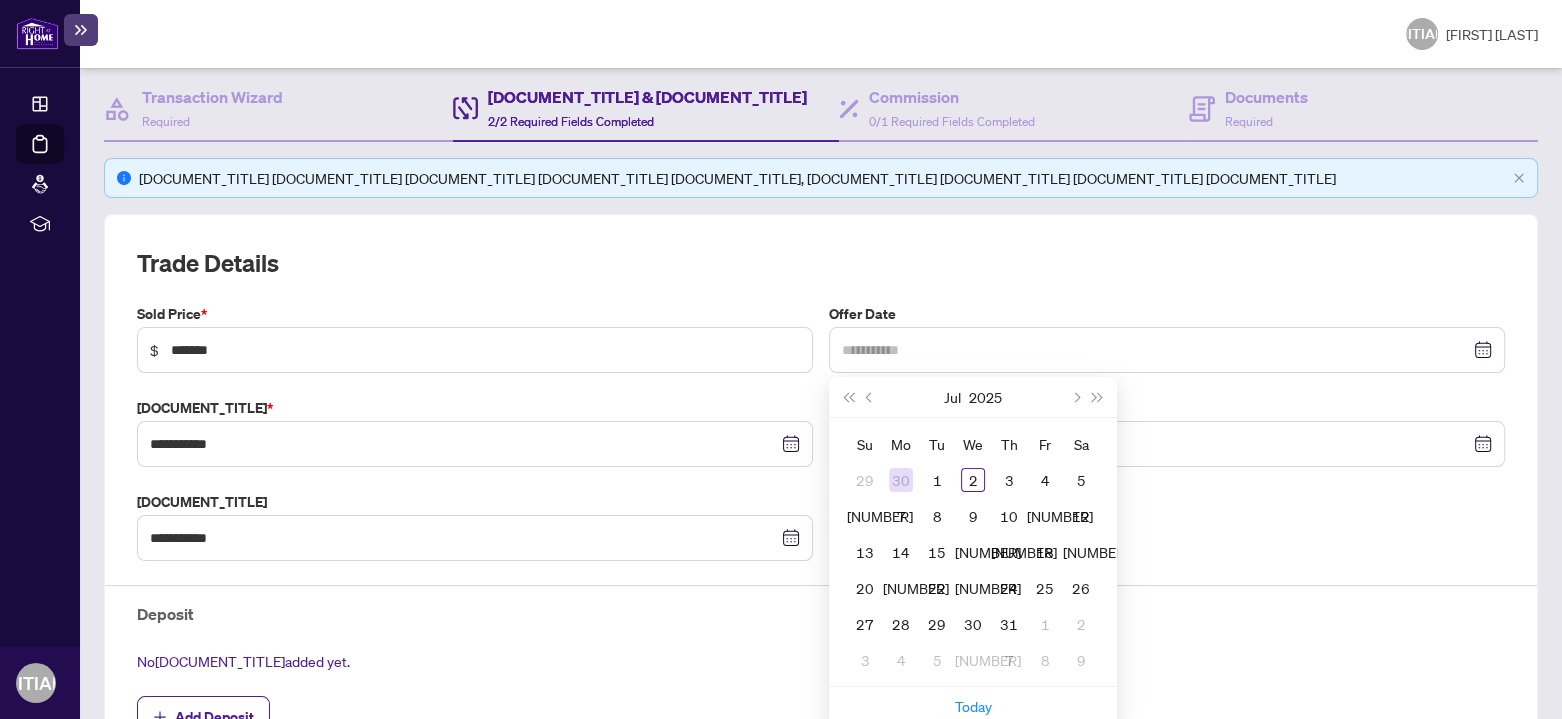 click on "30" at bounding box center (901, 480) 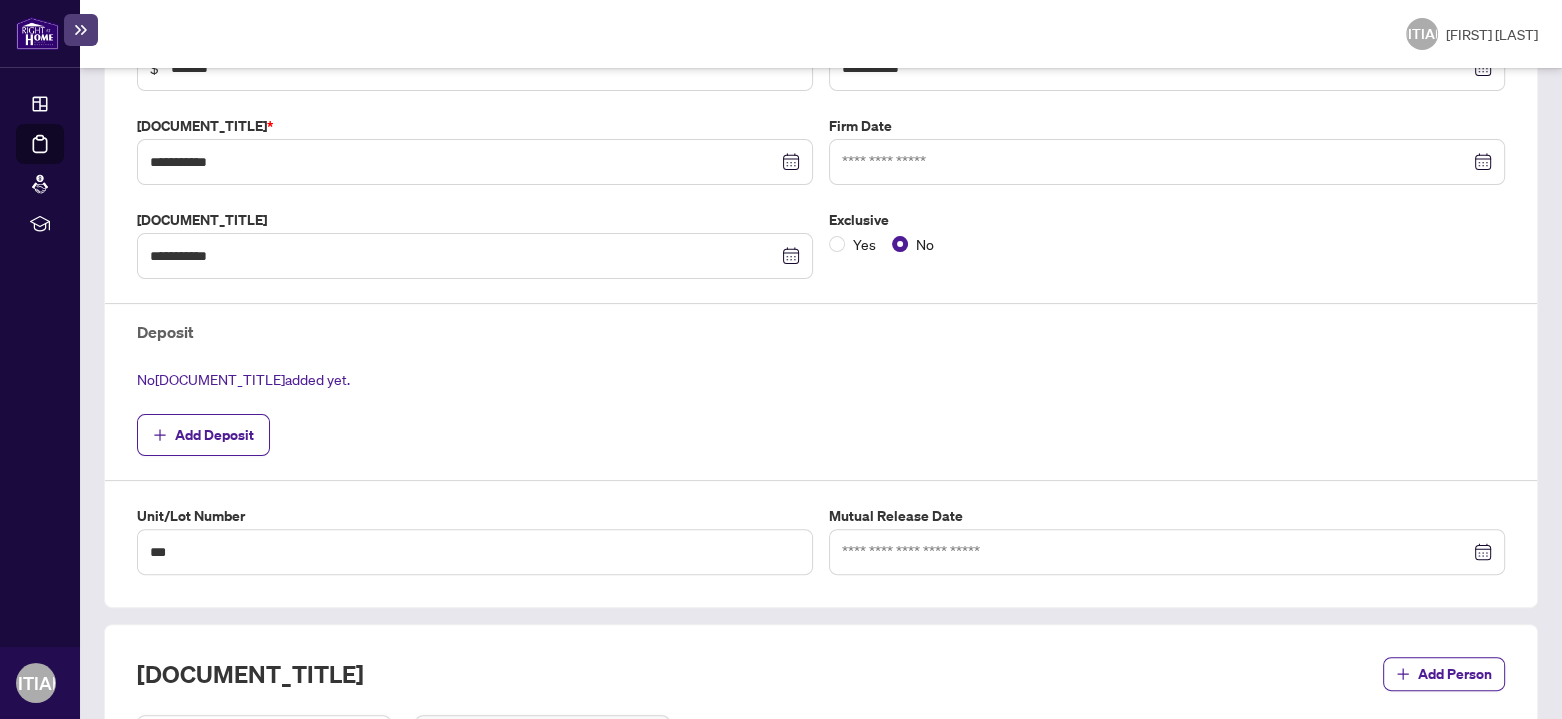 scroll, scrollTop: 500, scrollLeft: 0, axis: vertical 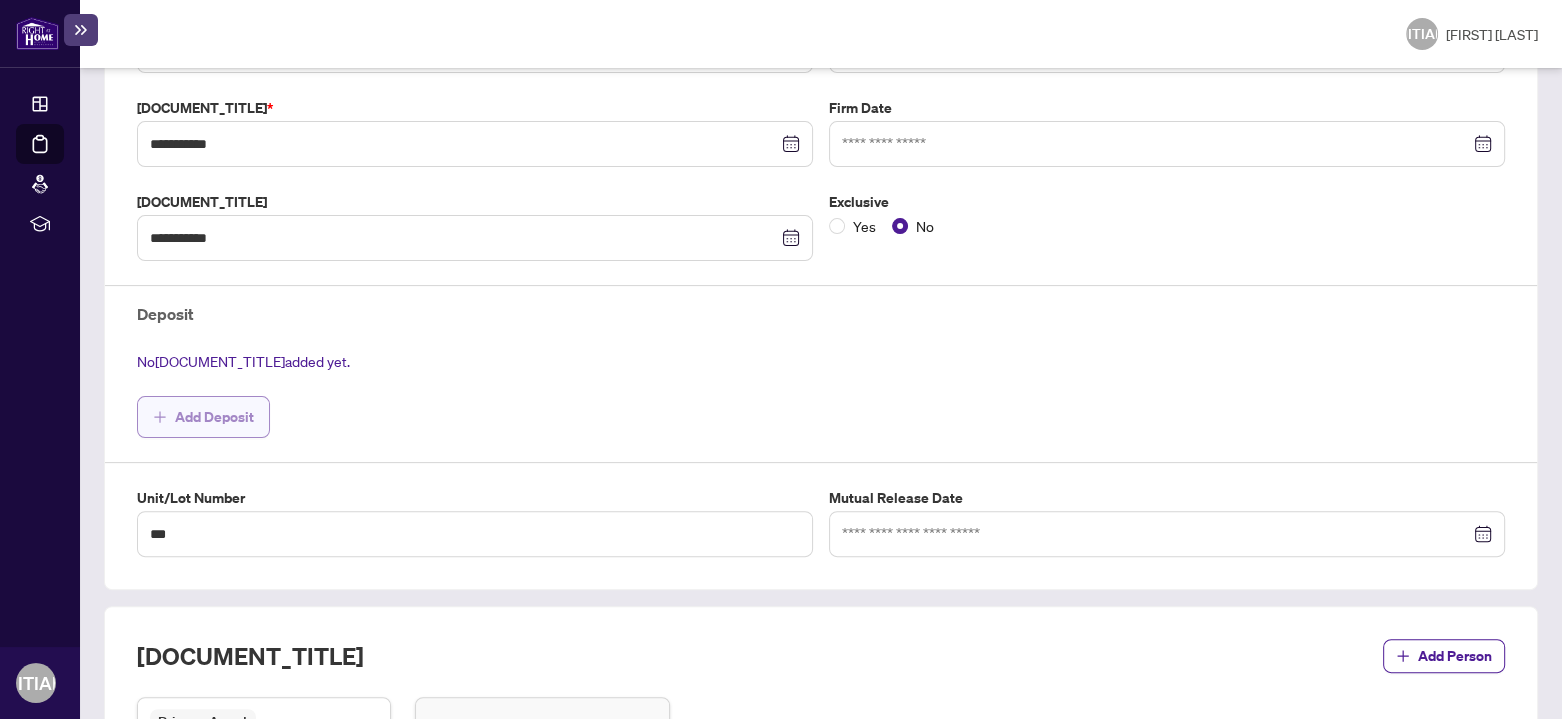 click on "Add Deposit" at bounding box center (214, 417) 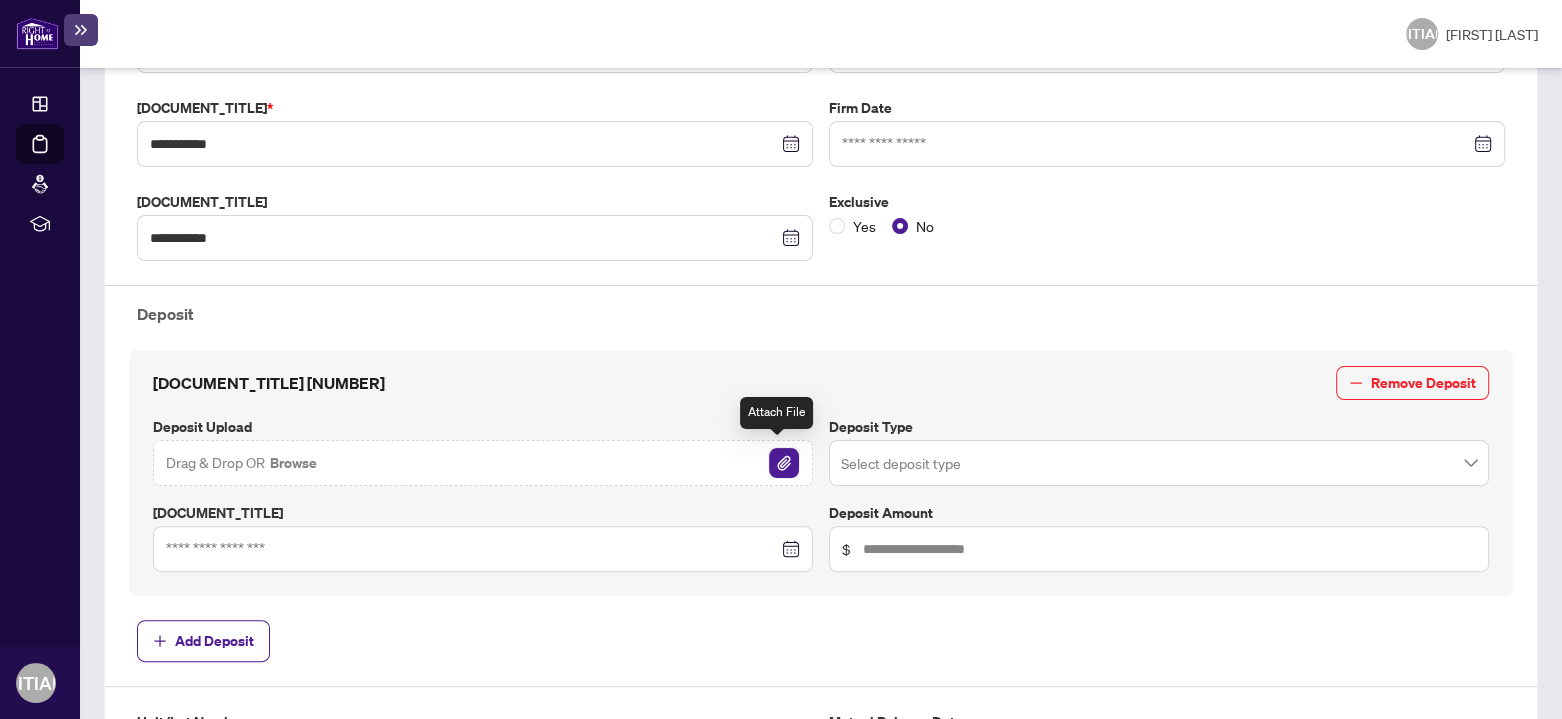 click at bounding box center [784, 463] 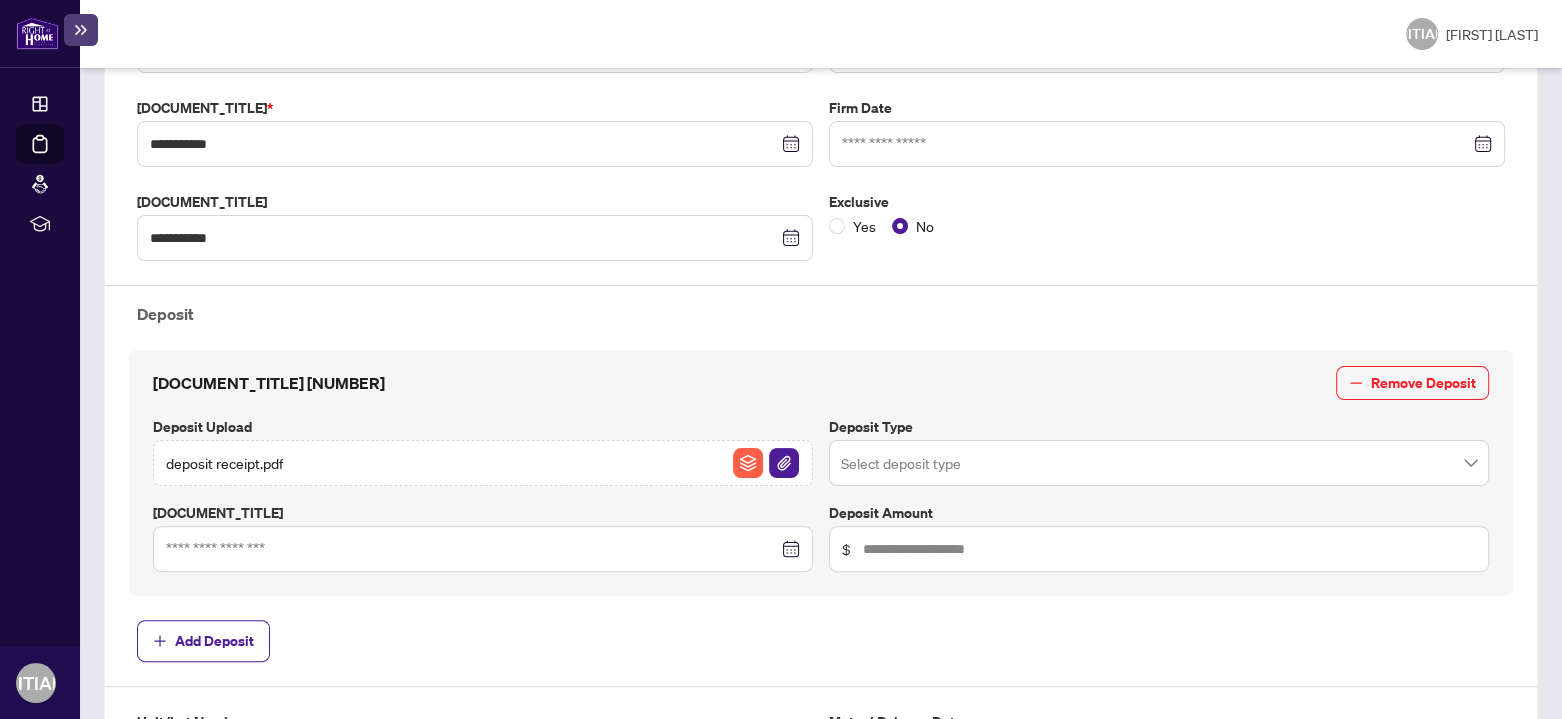 click at bounding box center [483, 549] 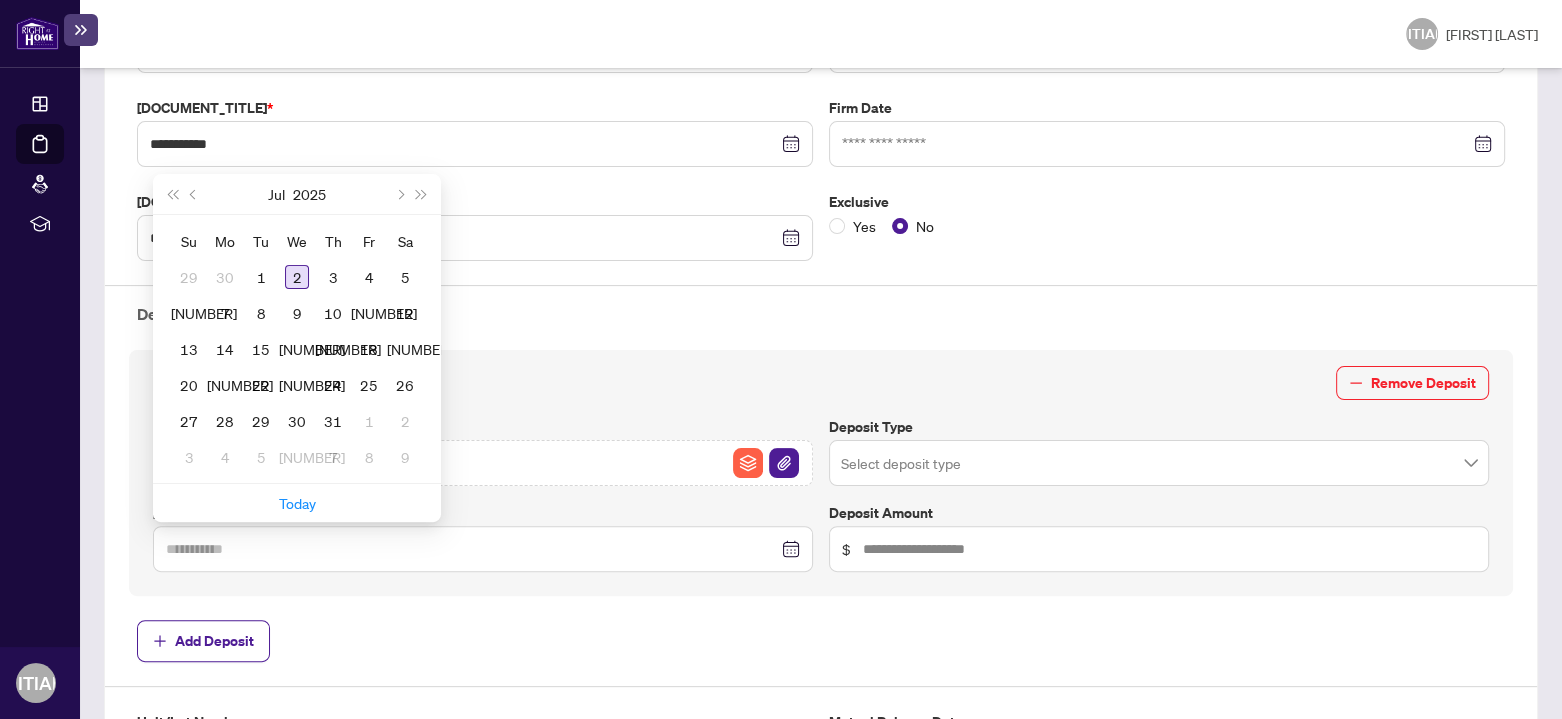 click on "2" at bounding box center (297, 277) 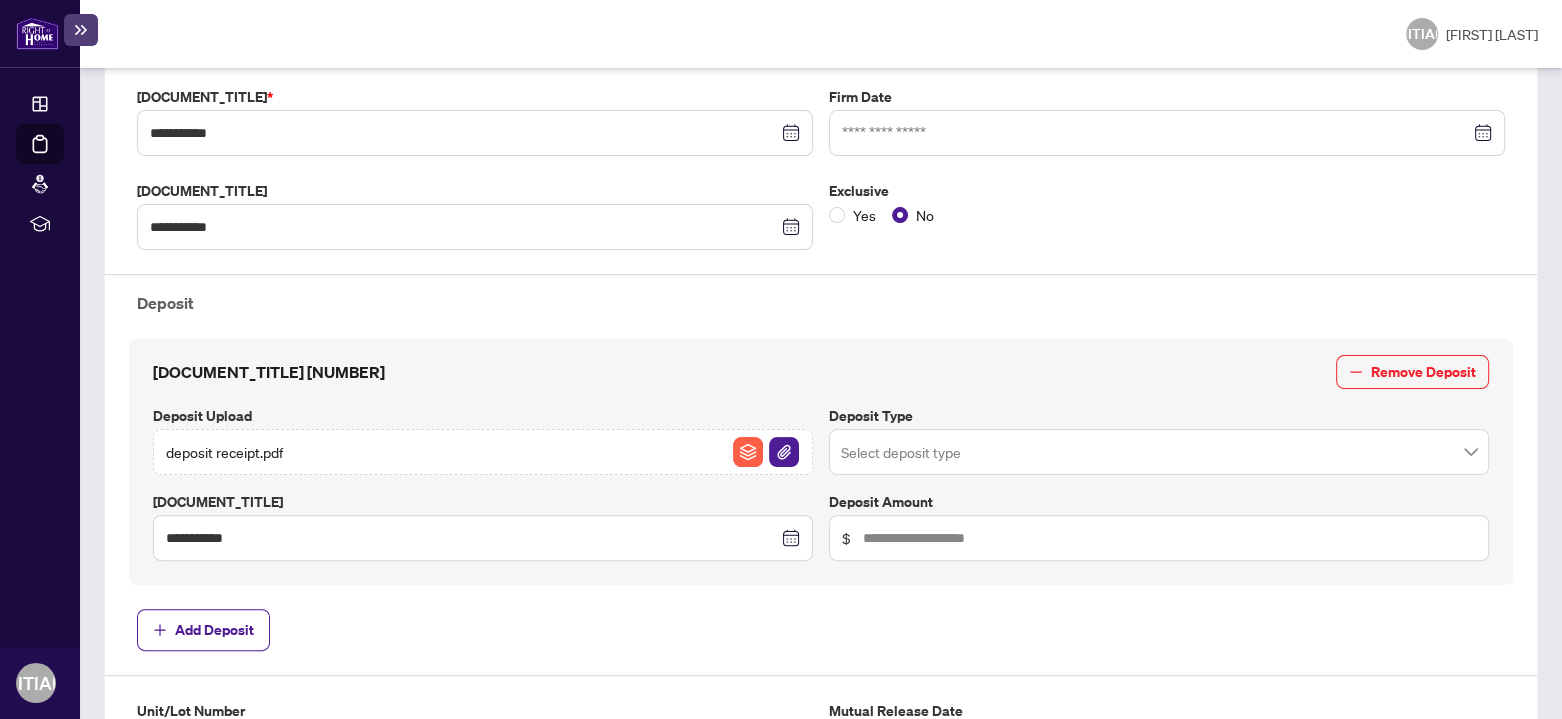 scroll, scrollTop: 600, scrollLeft: 0, axis: vertical 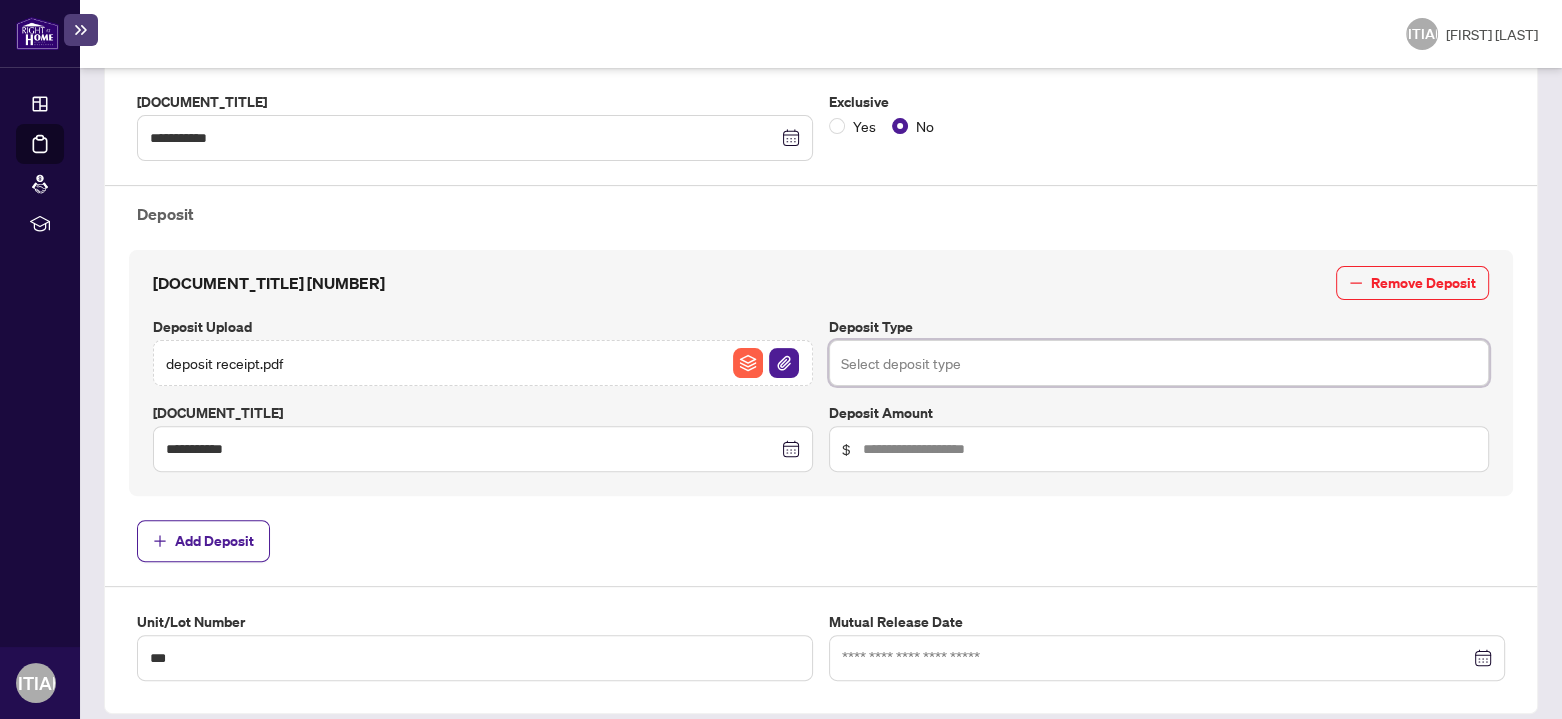 click at bounding box center (1159, 363) 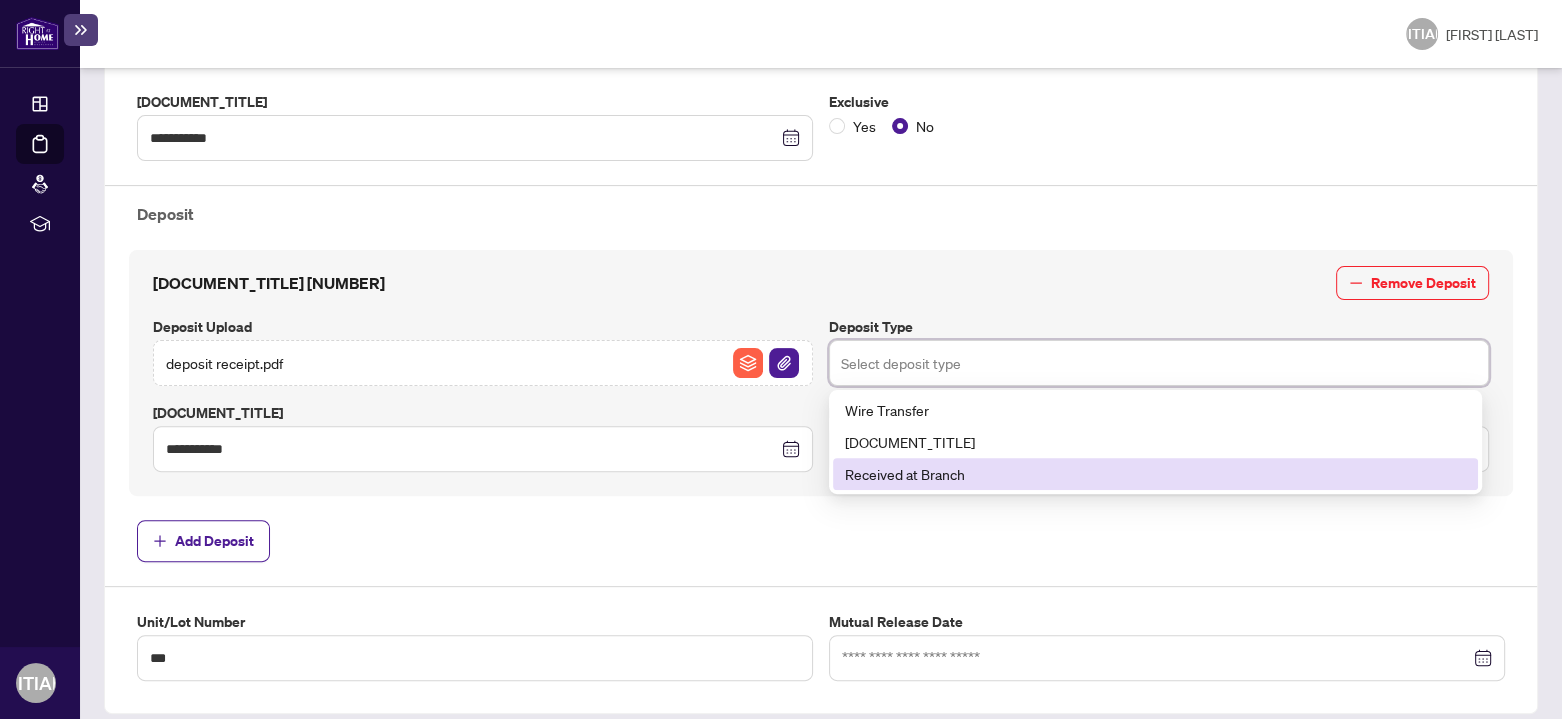 click on "Received at Branch" at bounding box center [1155, 474] 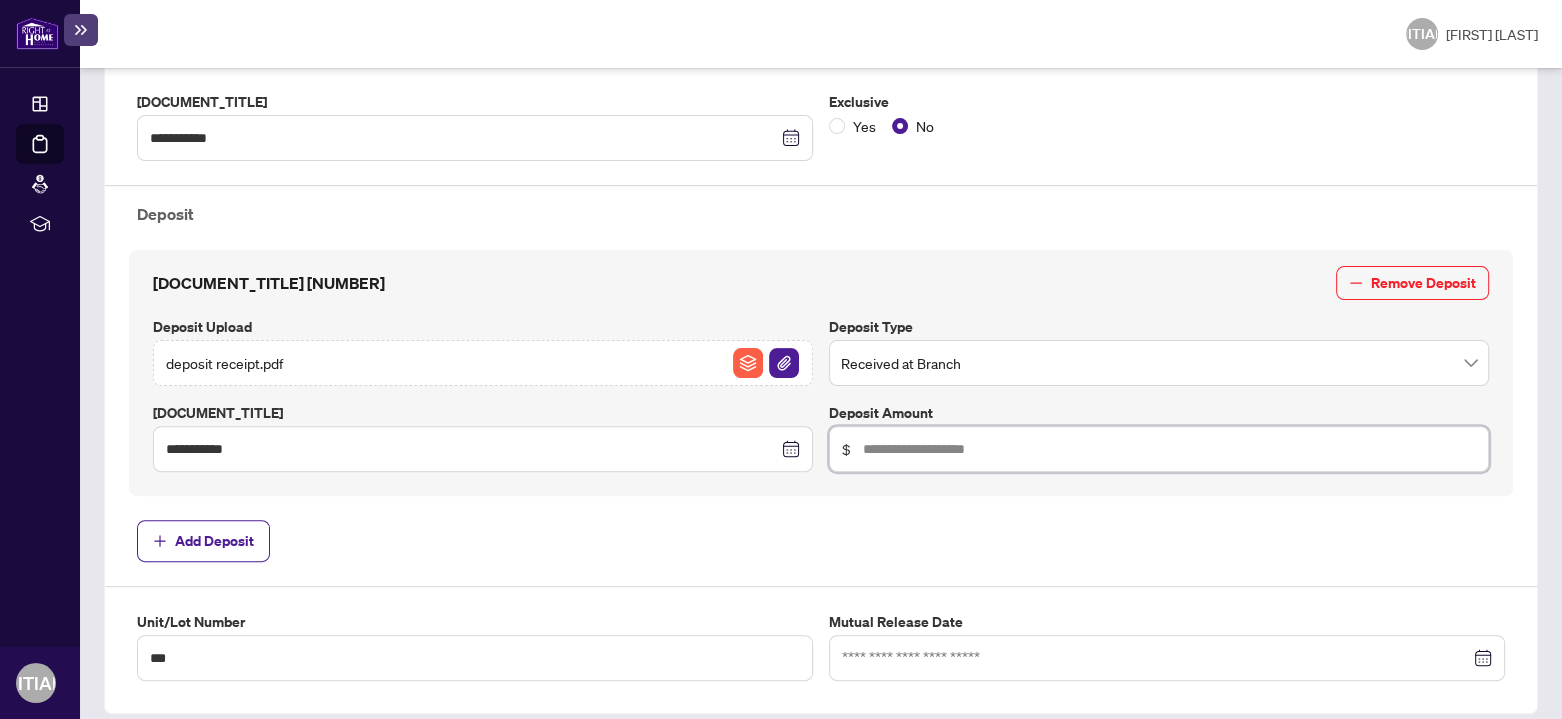 click at bounding box center [1169, 449] 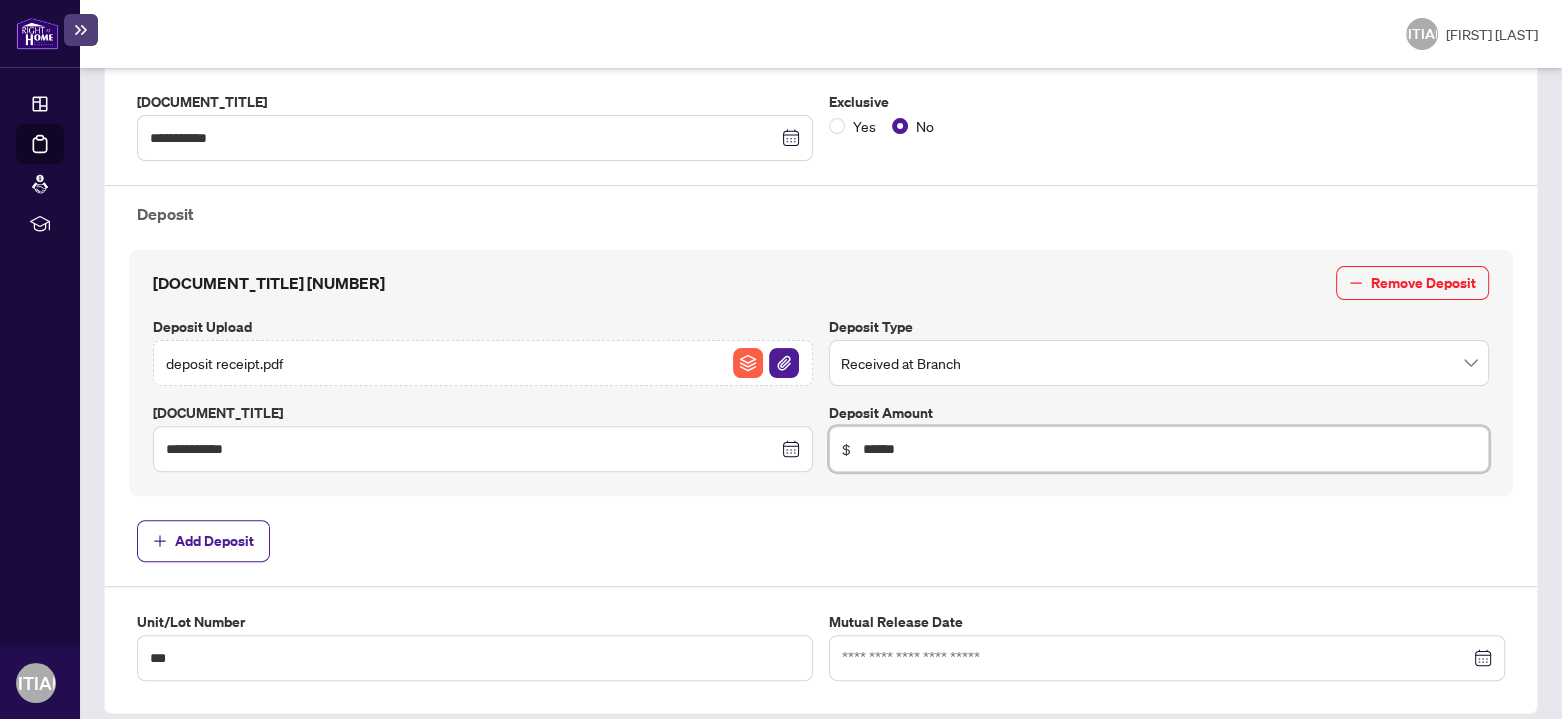 type on "[REDACTED]" 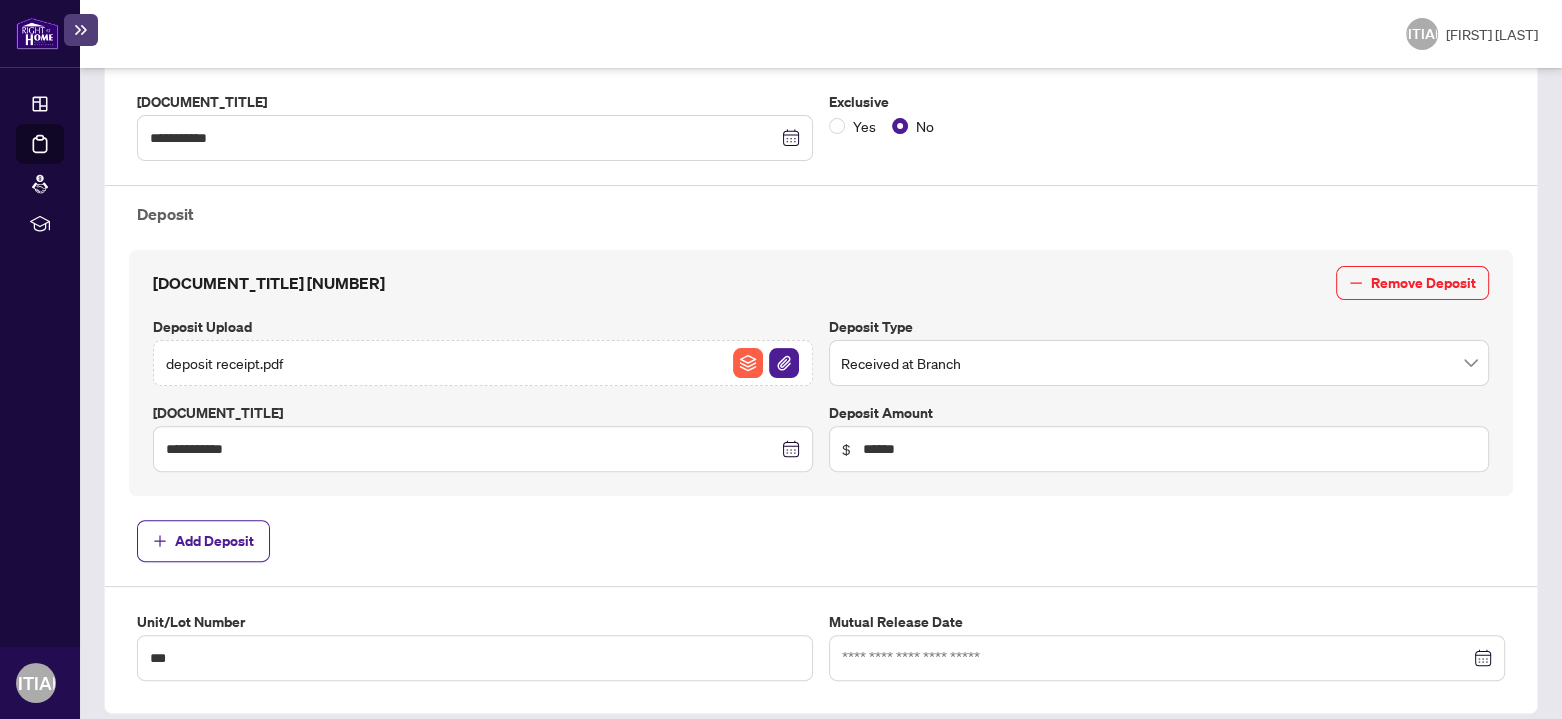 click on "Add Deposit" at bounding box center (821, 541) 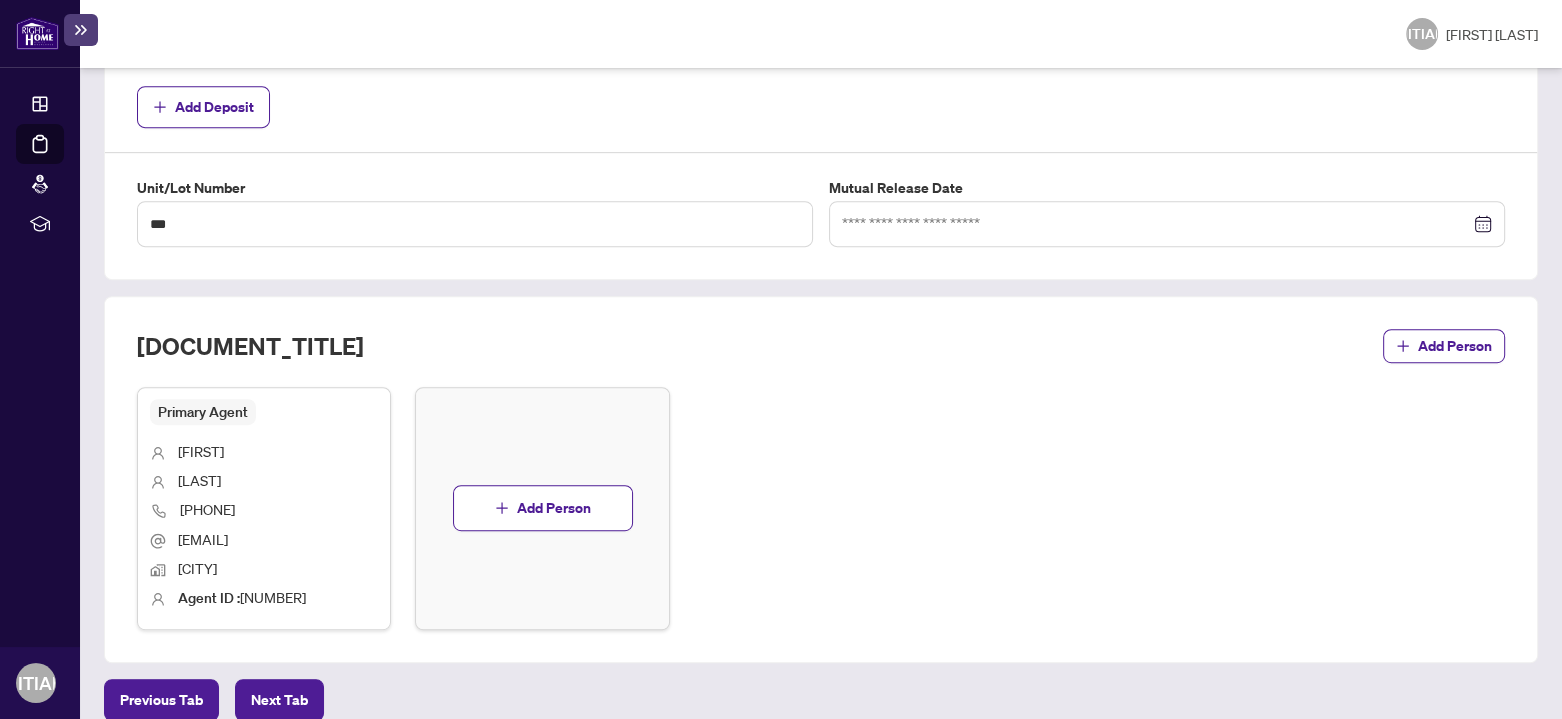 scroll, scrollTop: 1050, scrollLeft: 0, axis: vertical 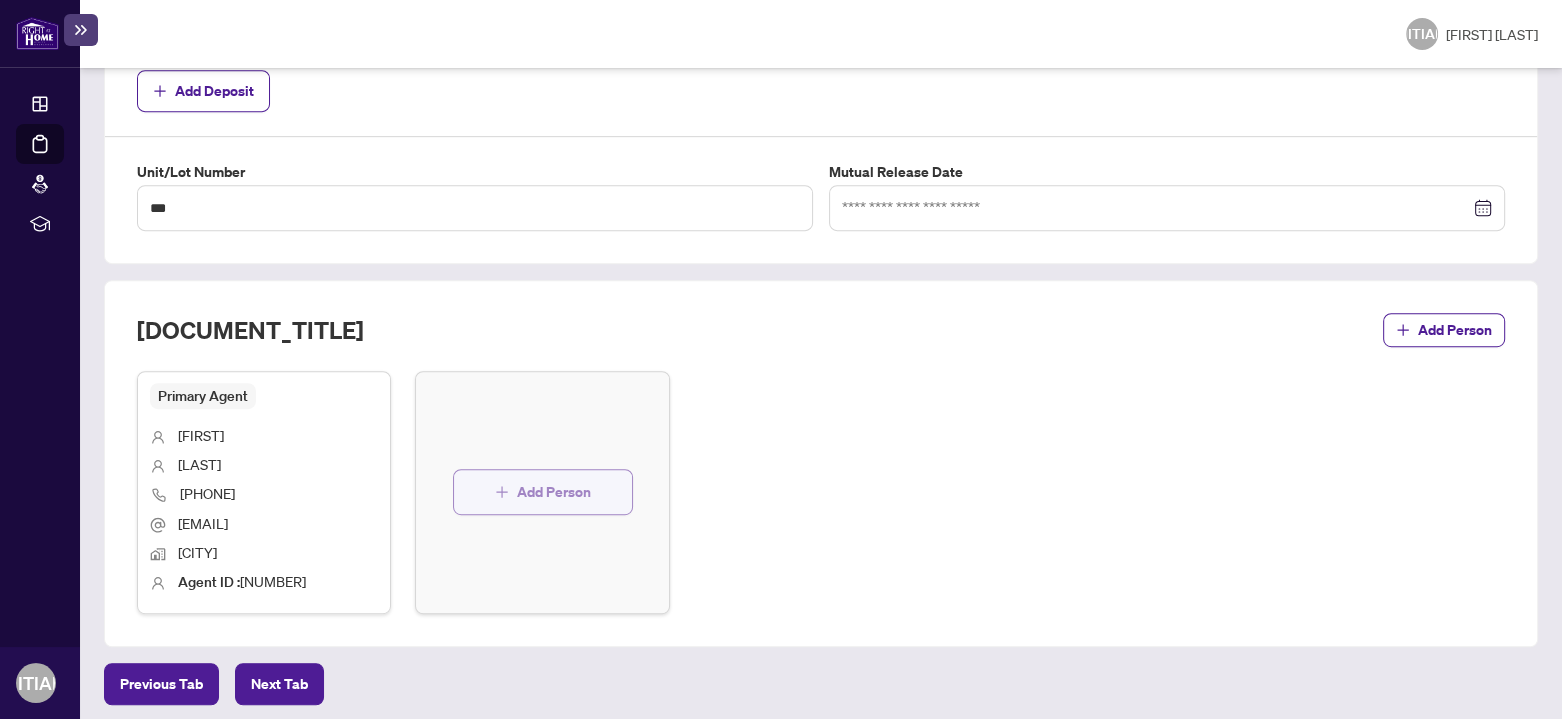 click on "Add Person" at bounding box center [554, 492] 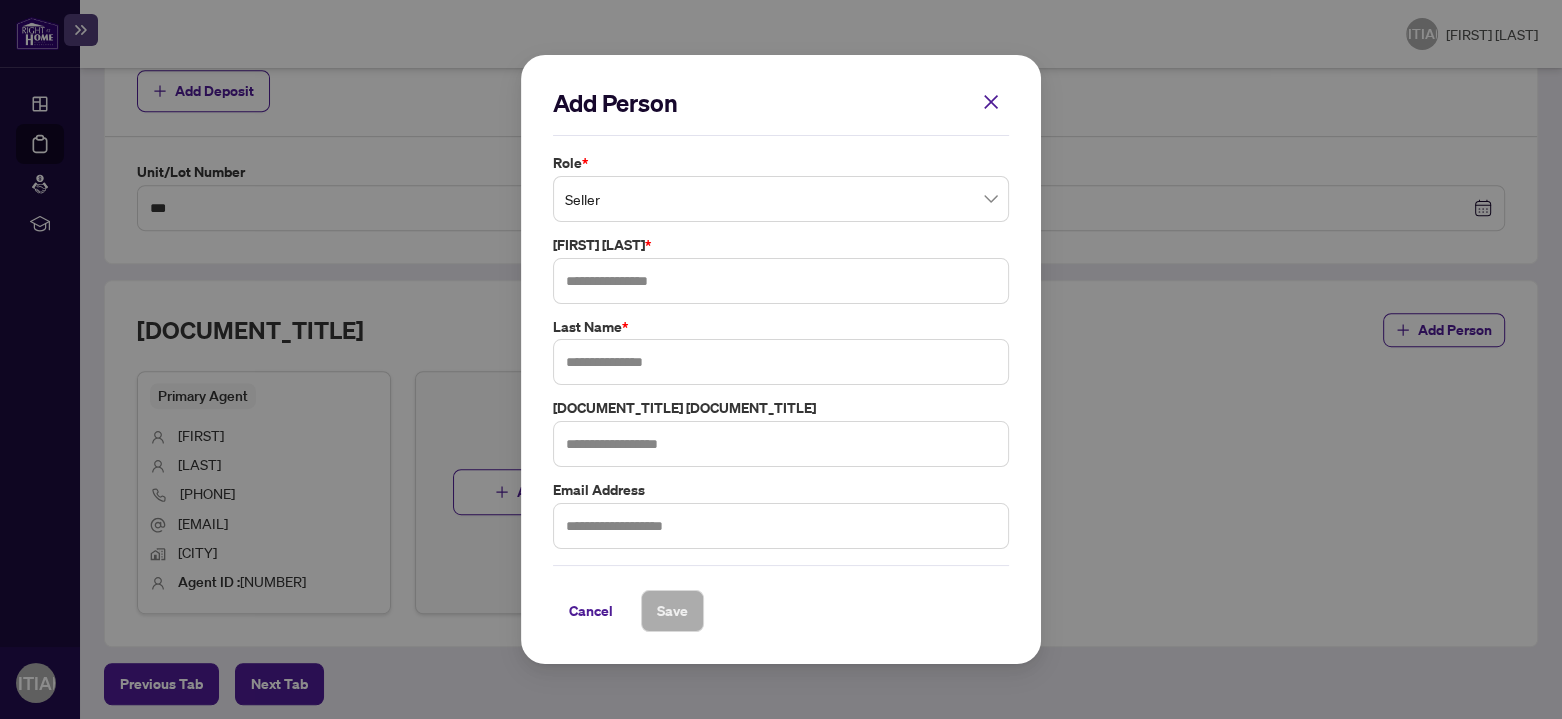 click on "Seller" at bounding box center [781, 199] 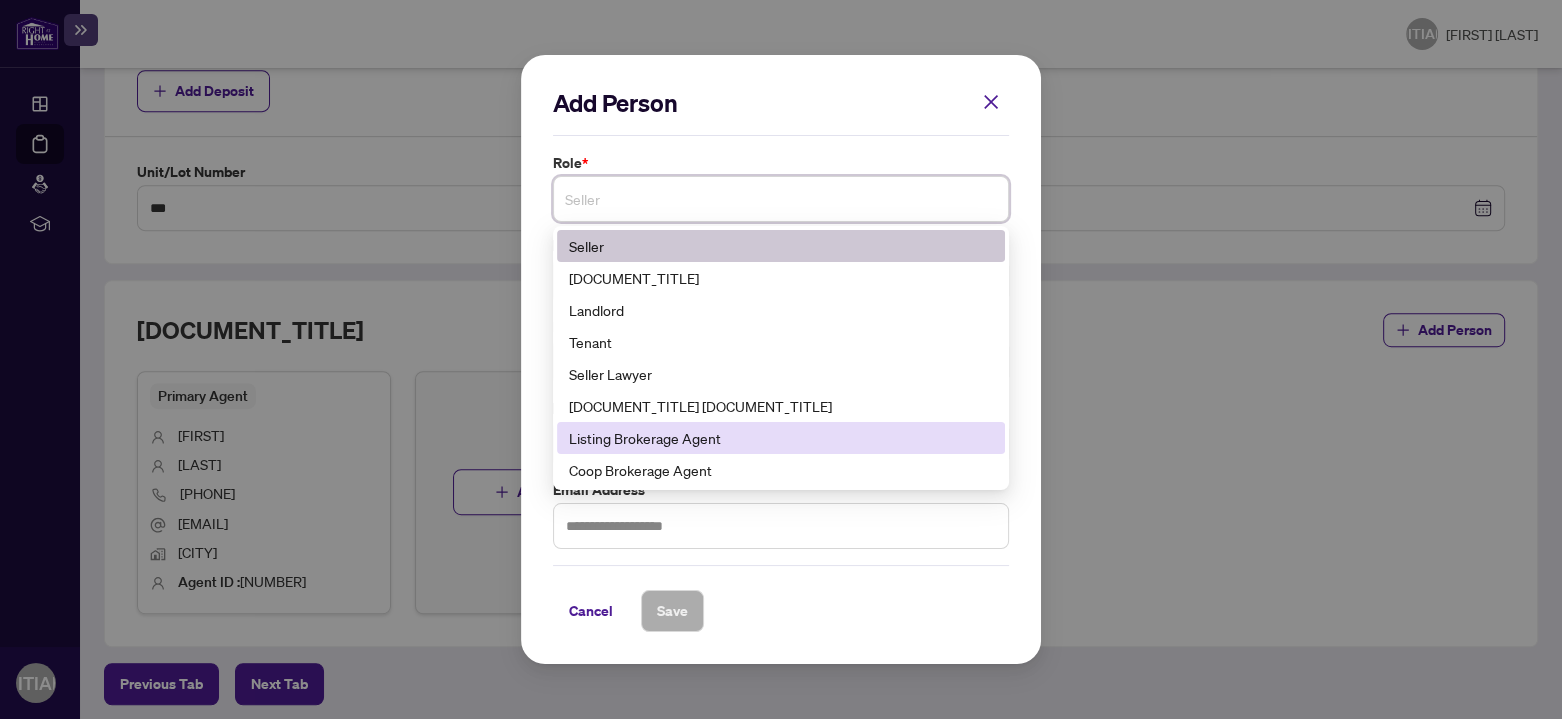 click on "Listing Brokerage Agent" at bounding box center (781, 438) 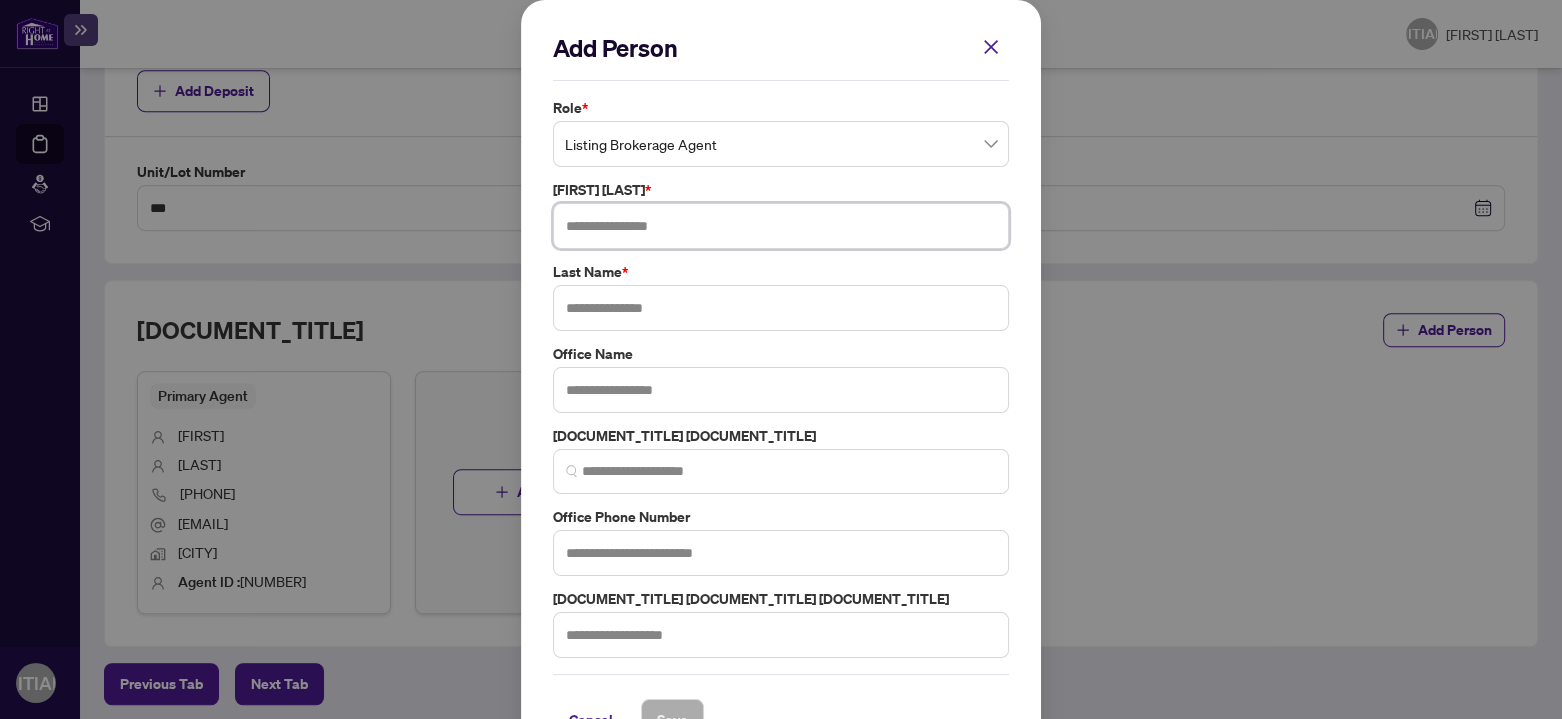 click at bounding box center [781, 226] 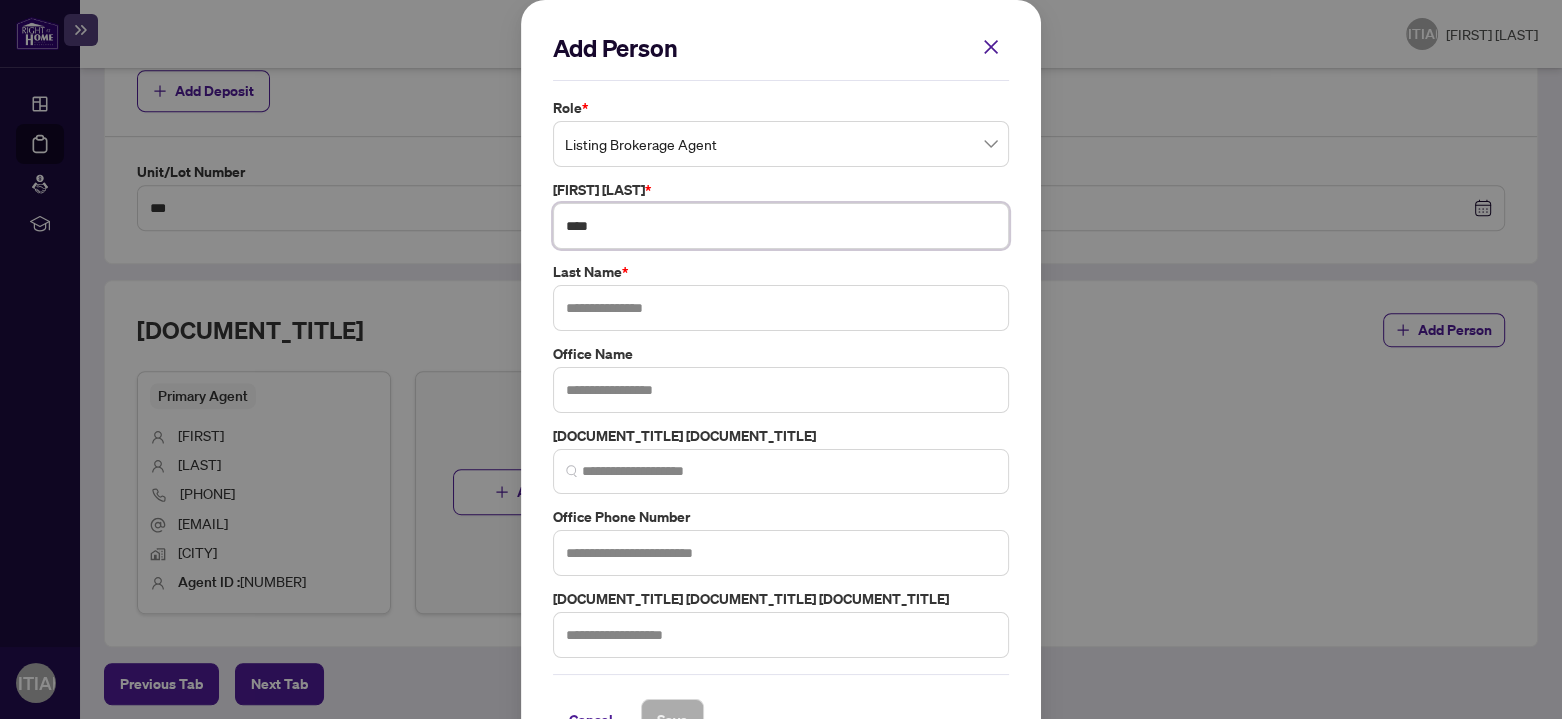 type on "[REDACTED]" 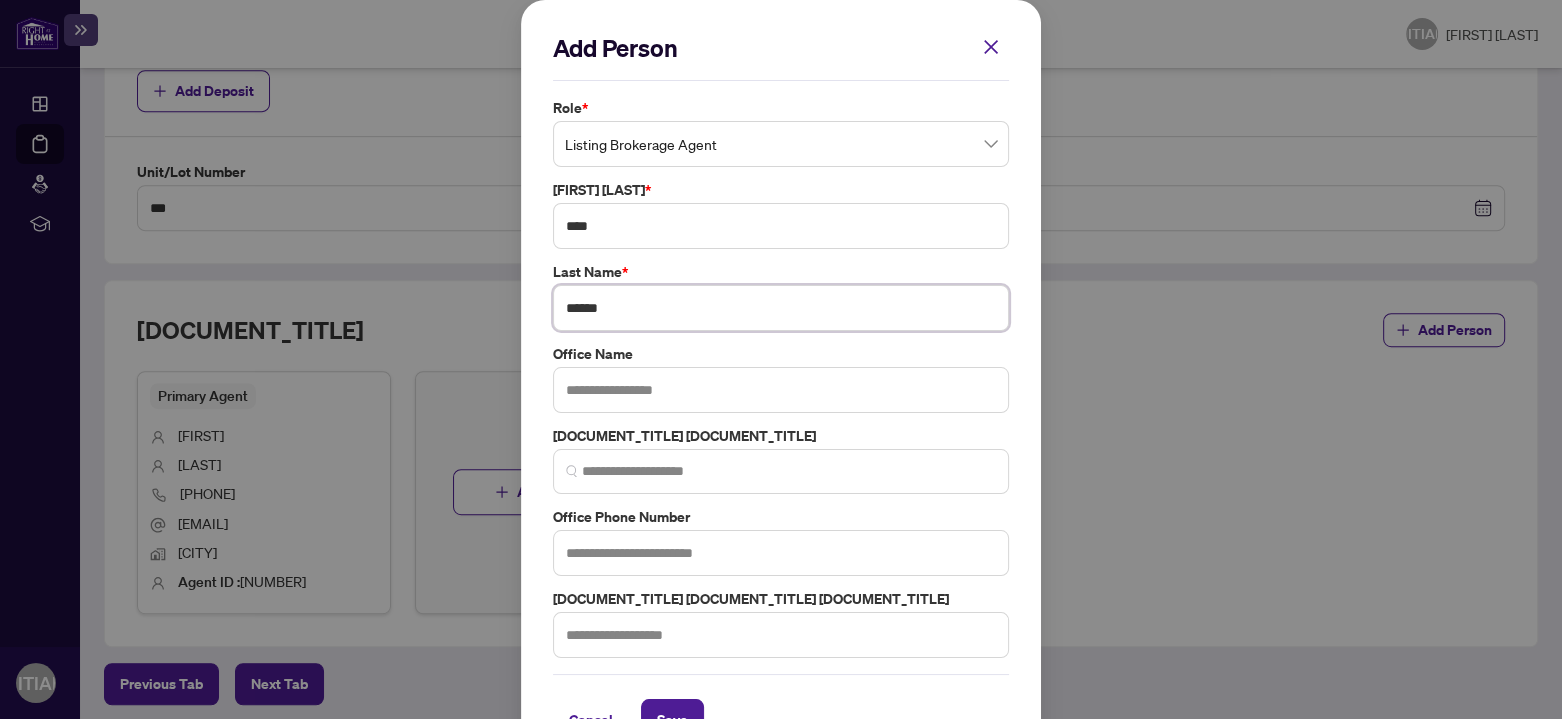 type on "[REDACTED]" 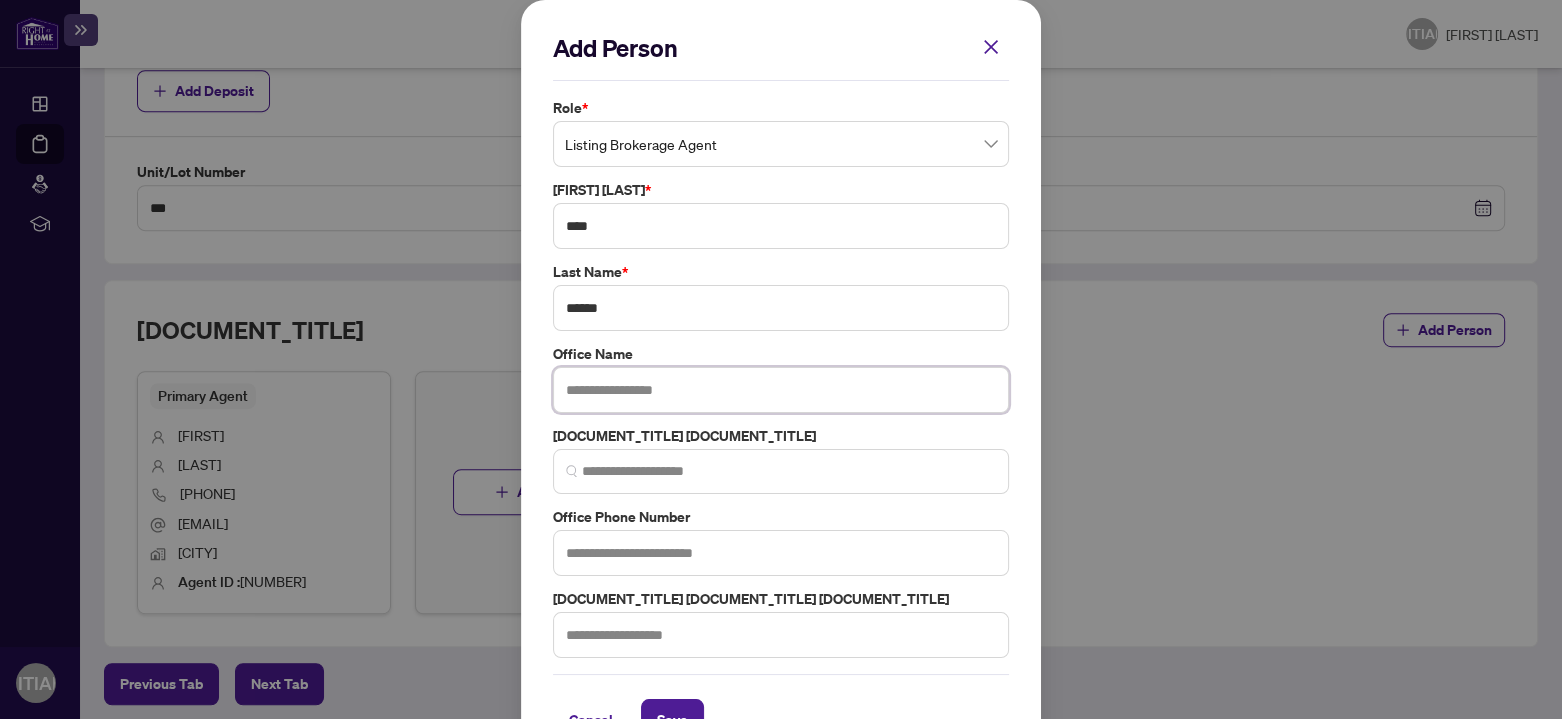click at bounding box center (781, 390) 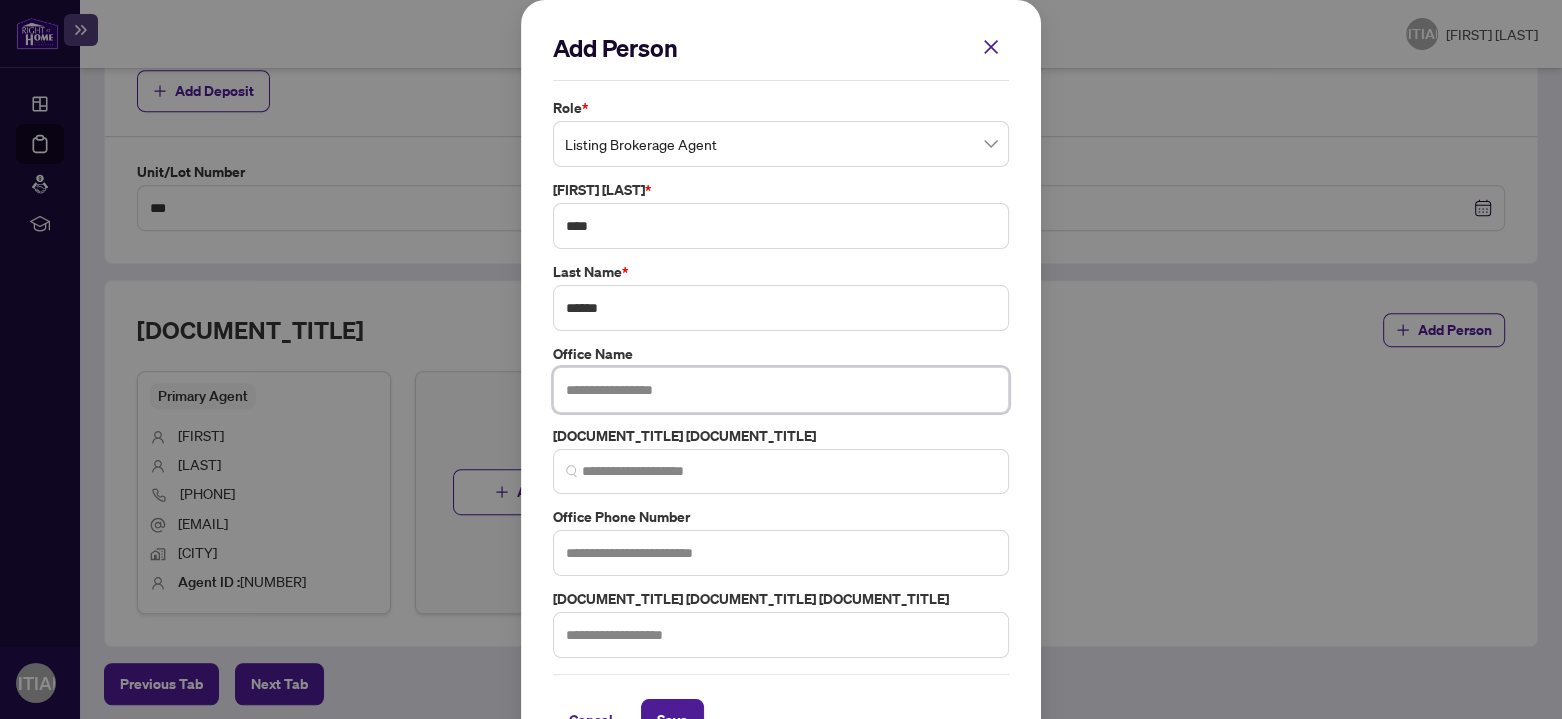 paste on "**********" 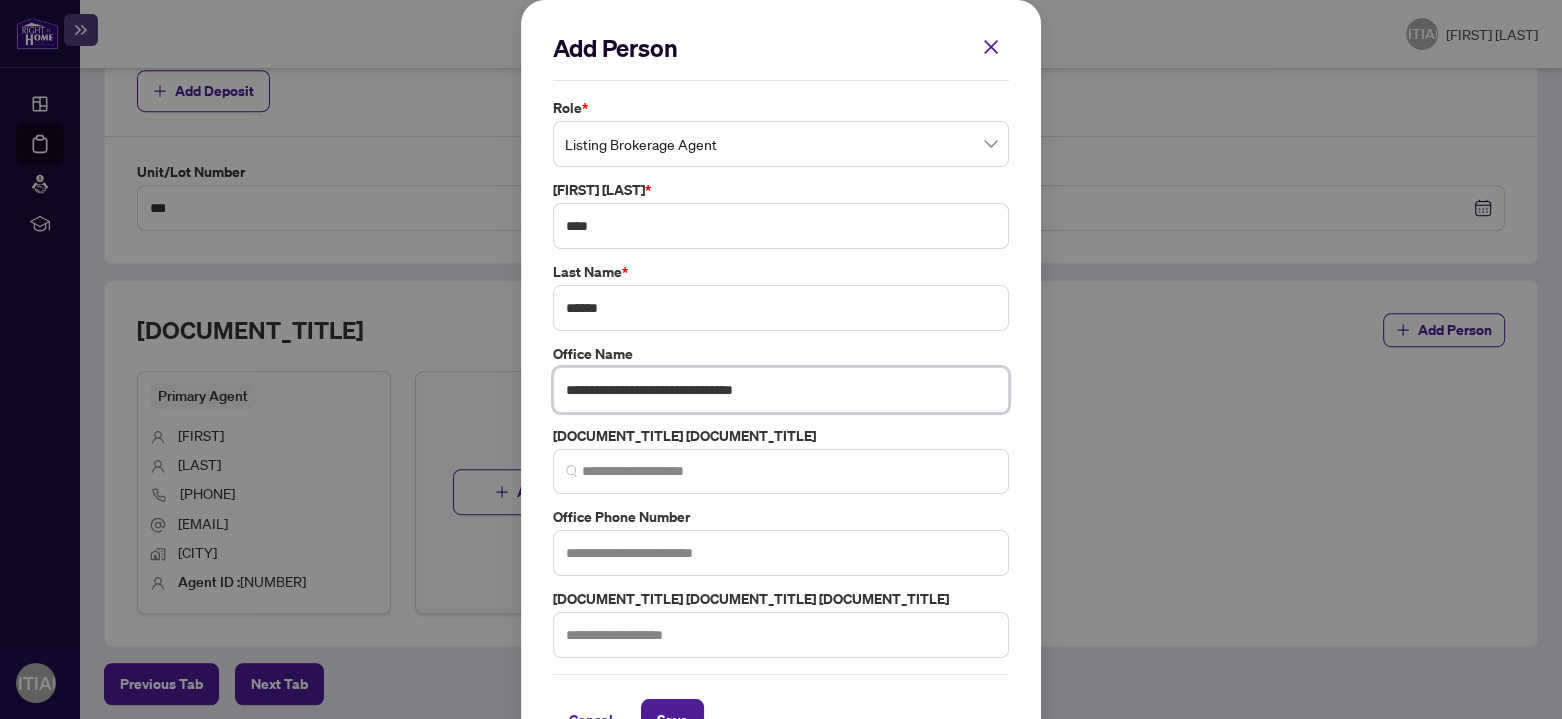 type on "**********" 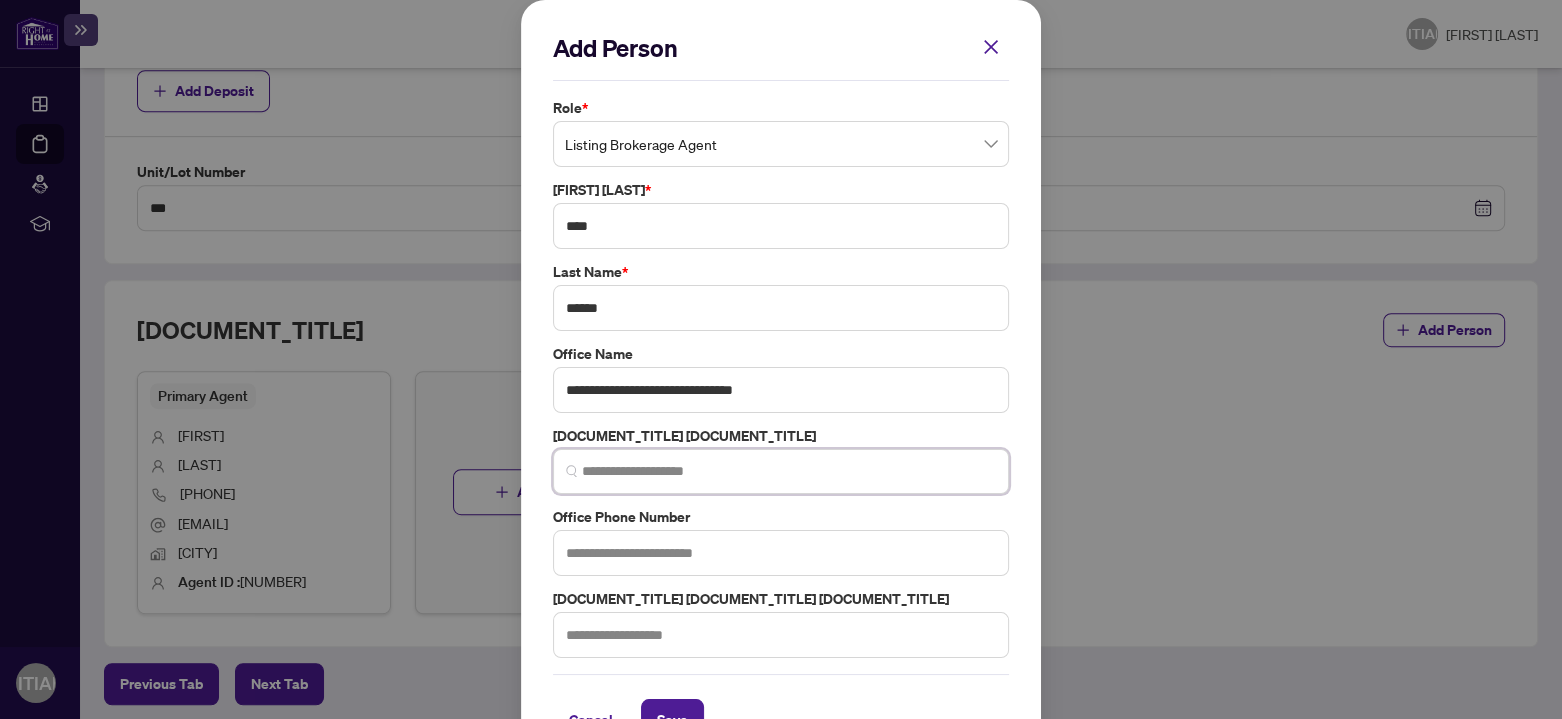 paste on "[REDACTED]" 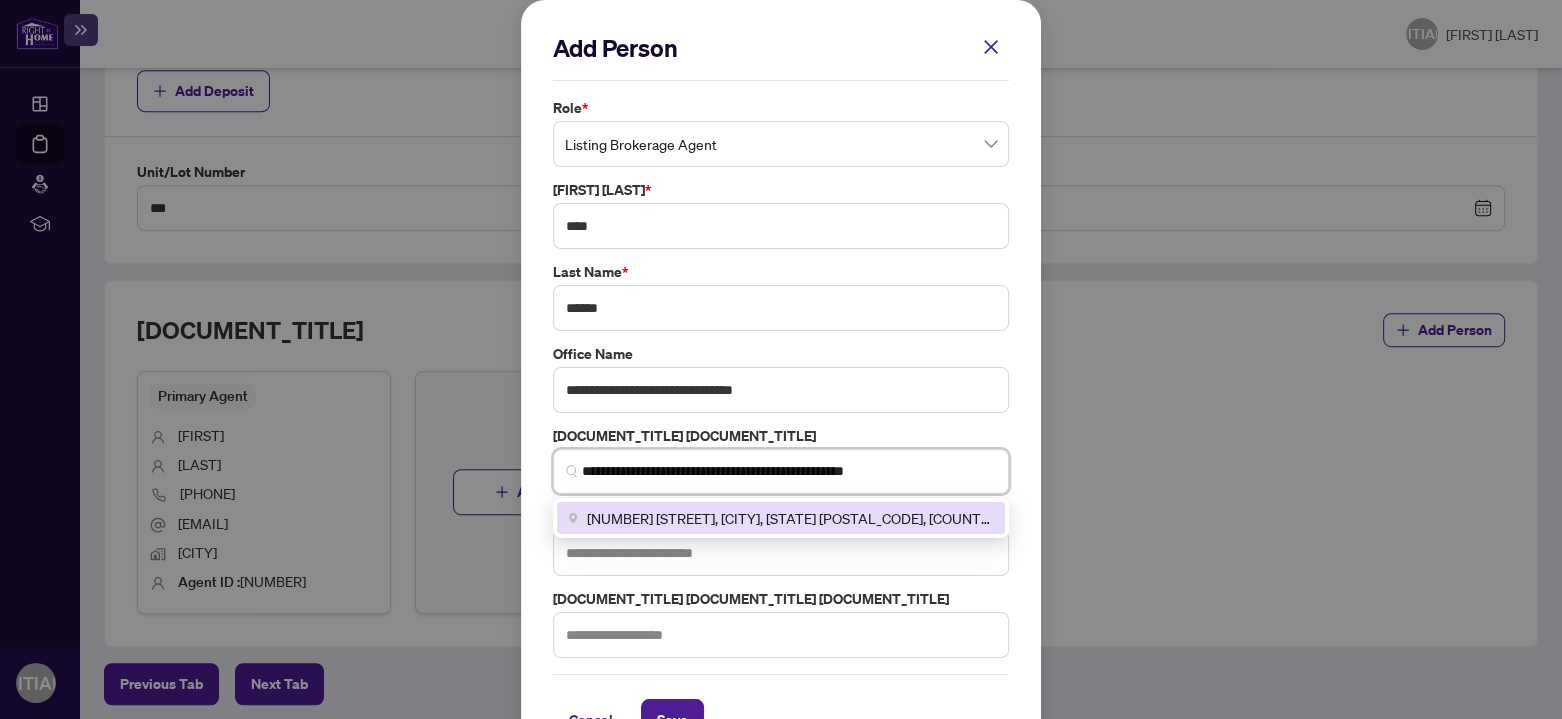 type on "[REDACTED]" 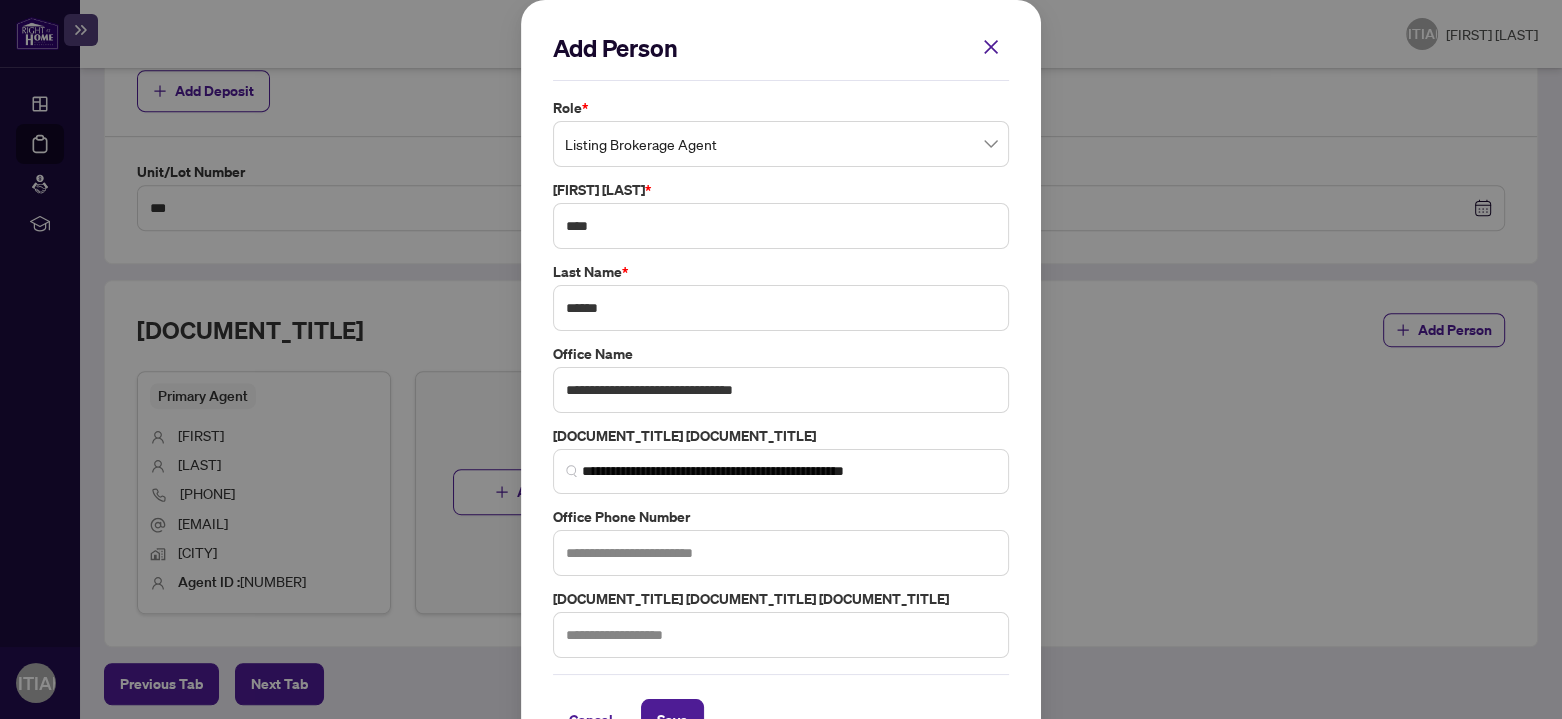 click on "**********" at bounding box center [781, 377] 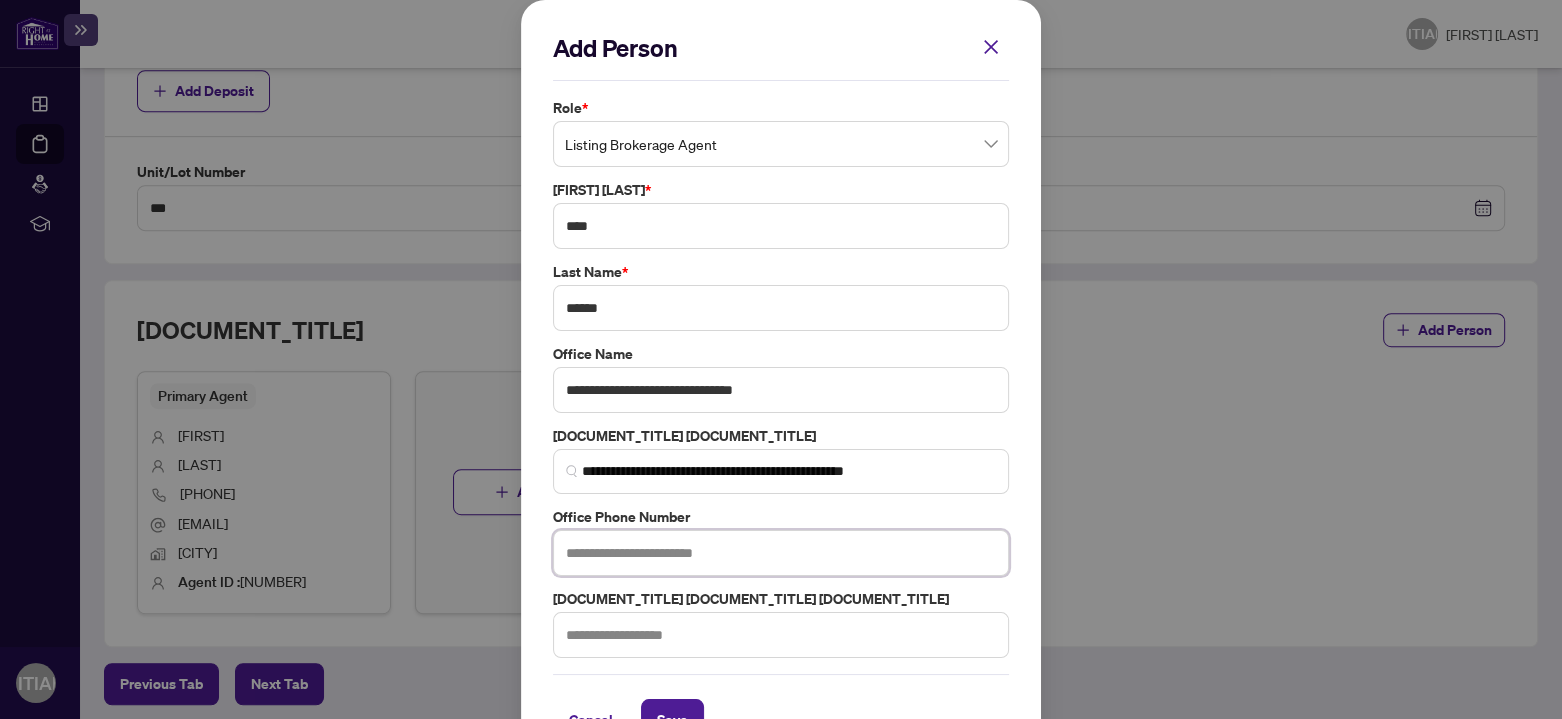 paste on "**********" 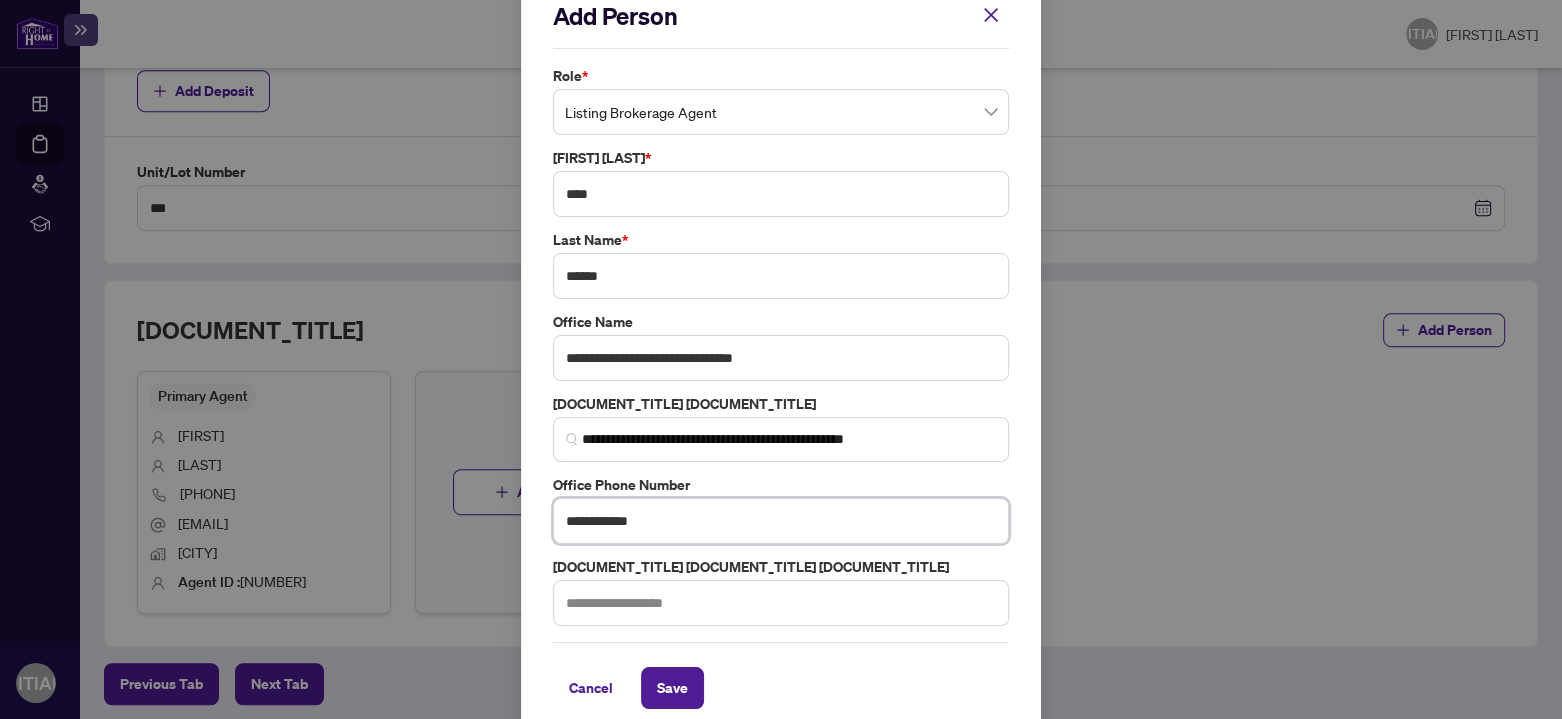 scroll, scrollTop: 50, scrollLeft: 0, axis: vertical 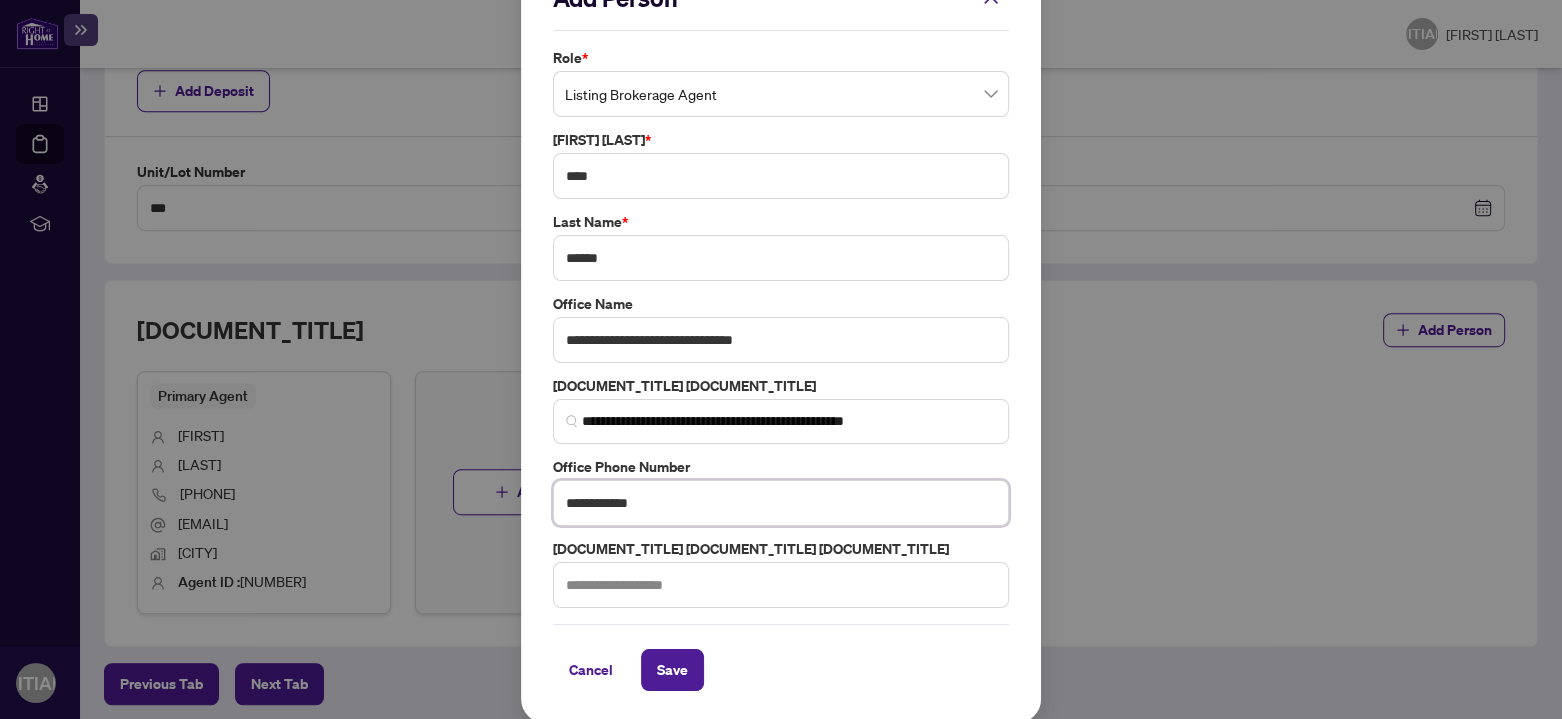 type on "**********" 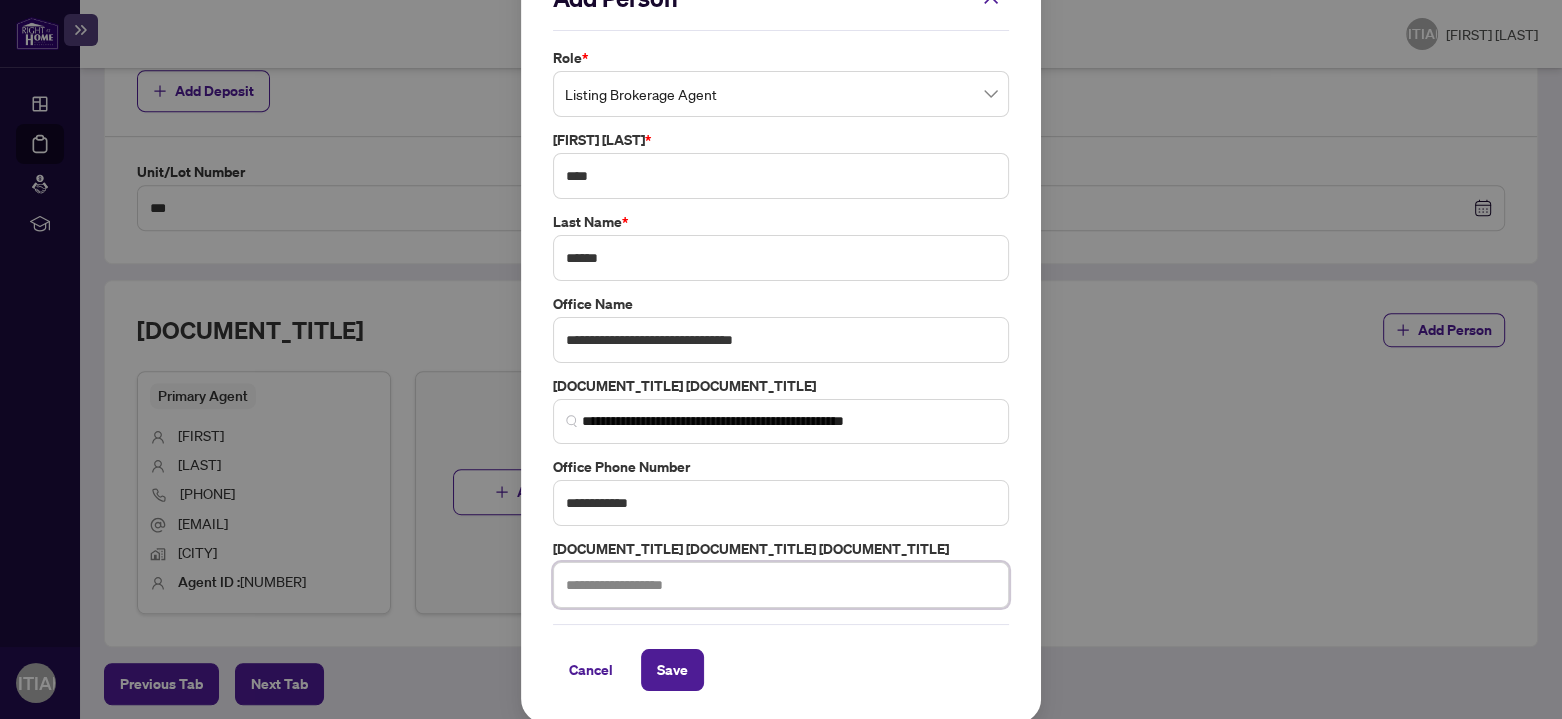 paste on "[REDACTED]" 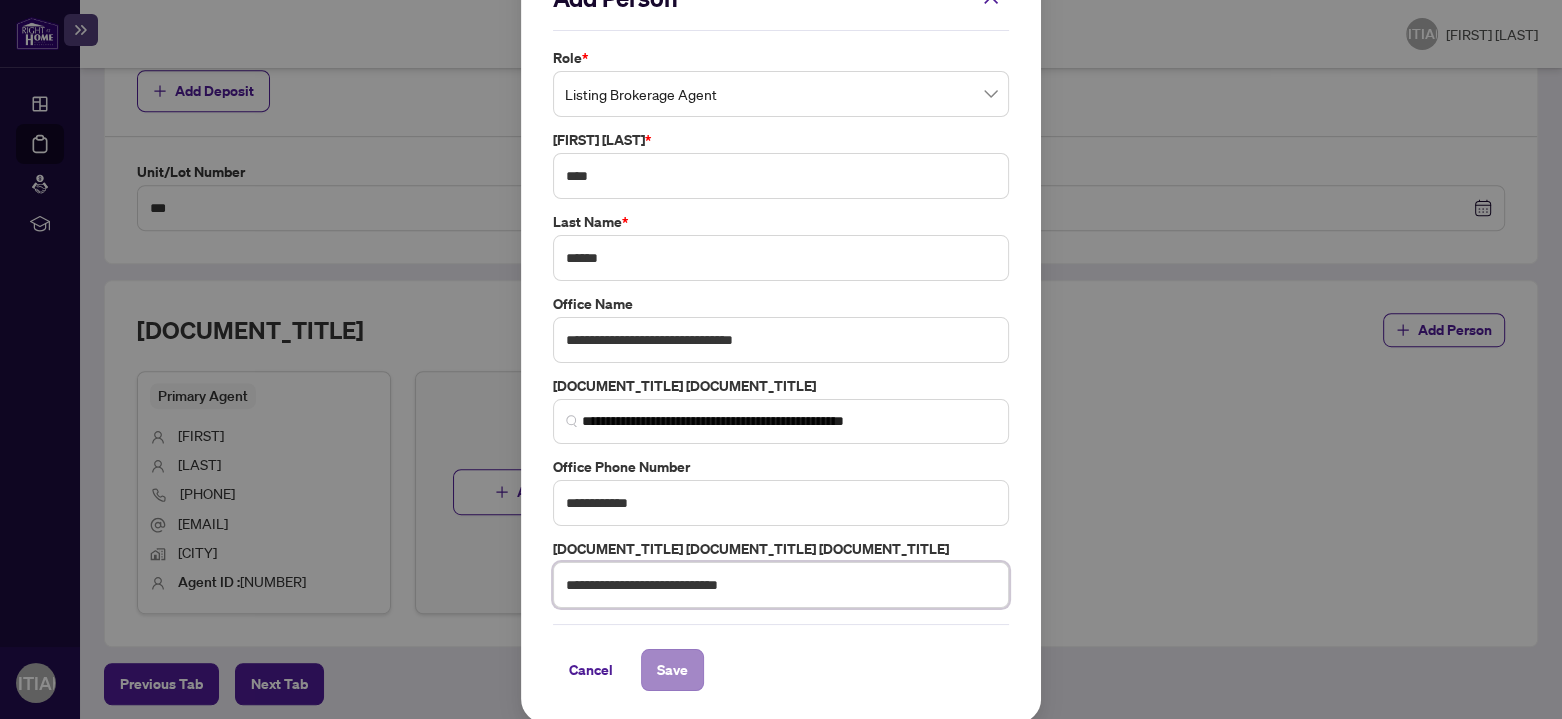 type on "[REDACTED]" 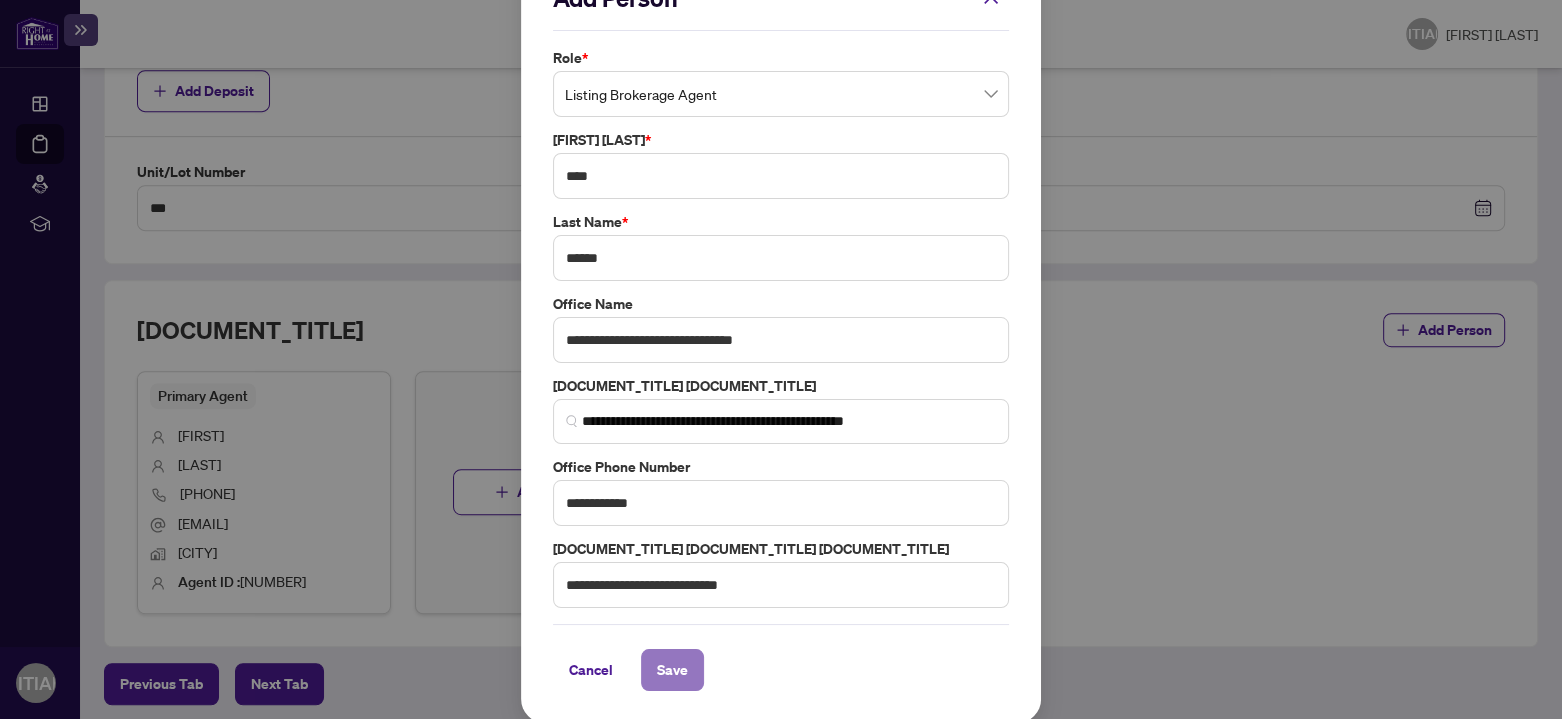 click on "Save" at bounding box center (672, 670) 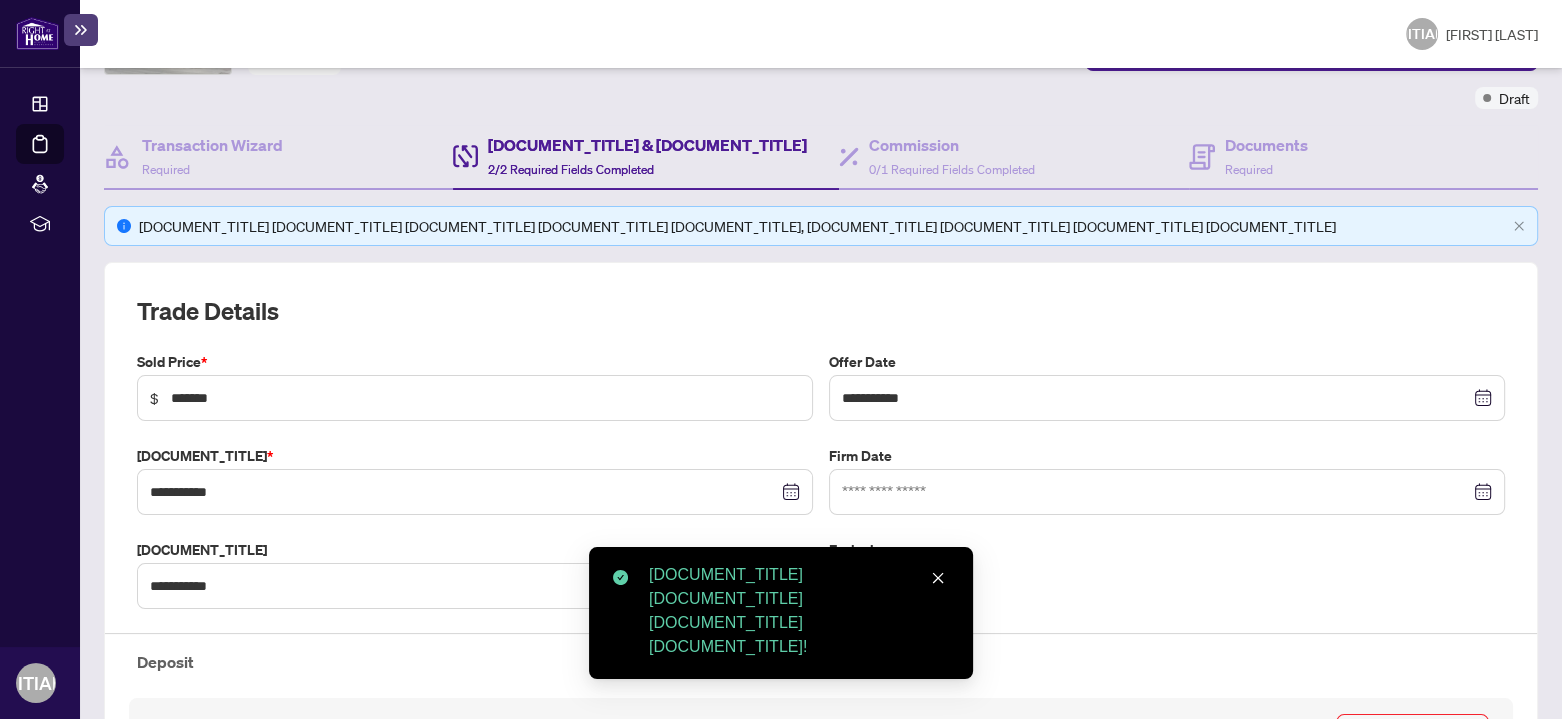 scroll, scrollTop: 150, scrollLeft: 0, axis: vertical 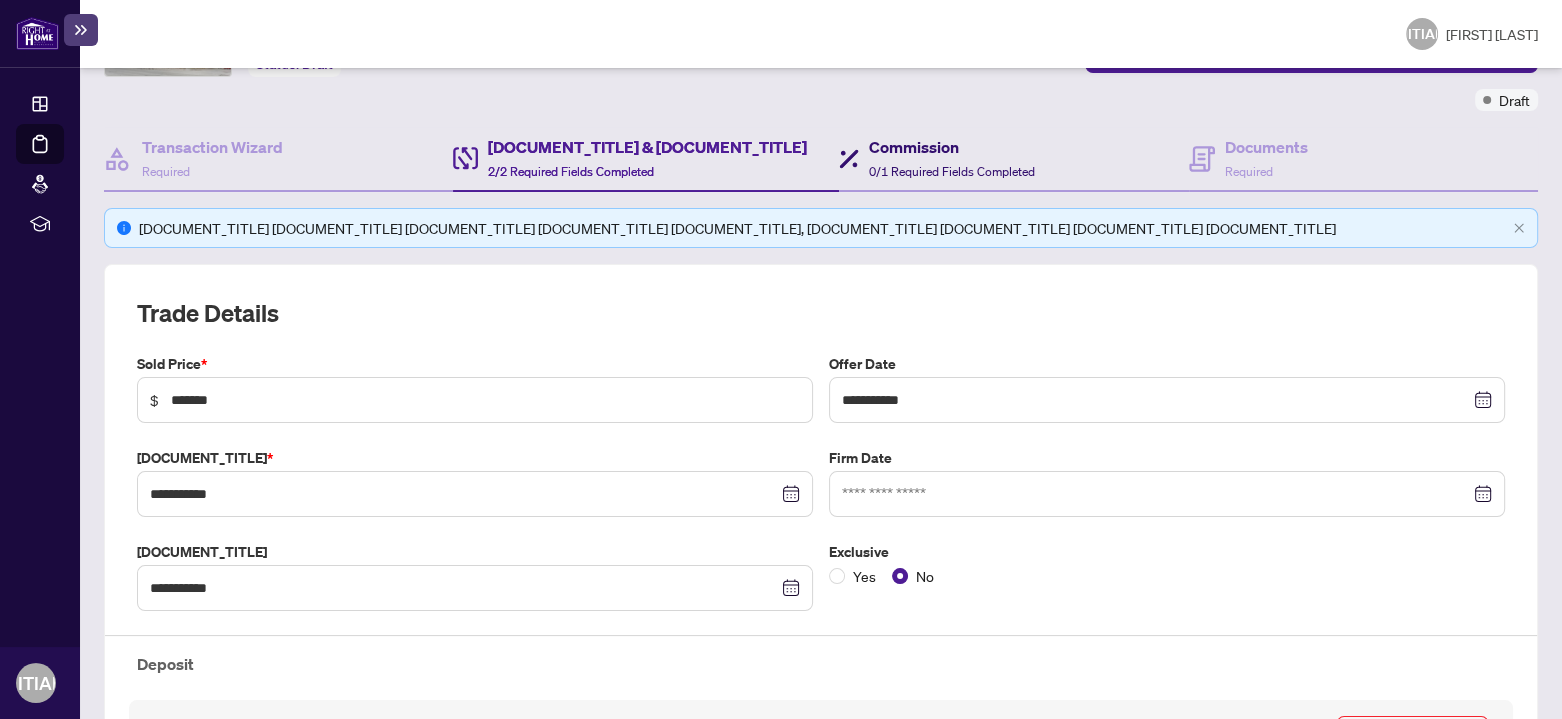 click on "Commission" at bounding box center [952, 147] 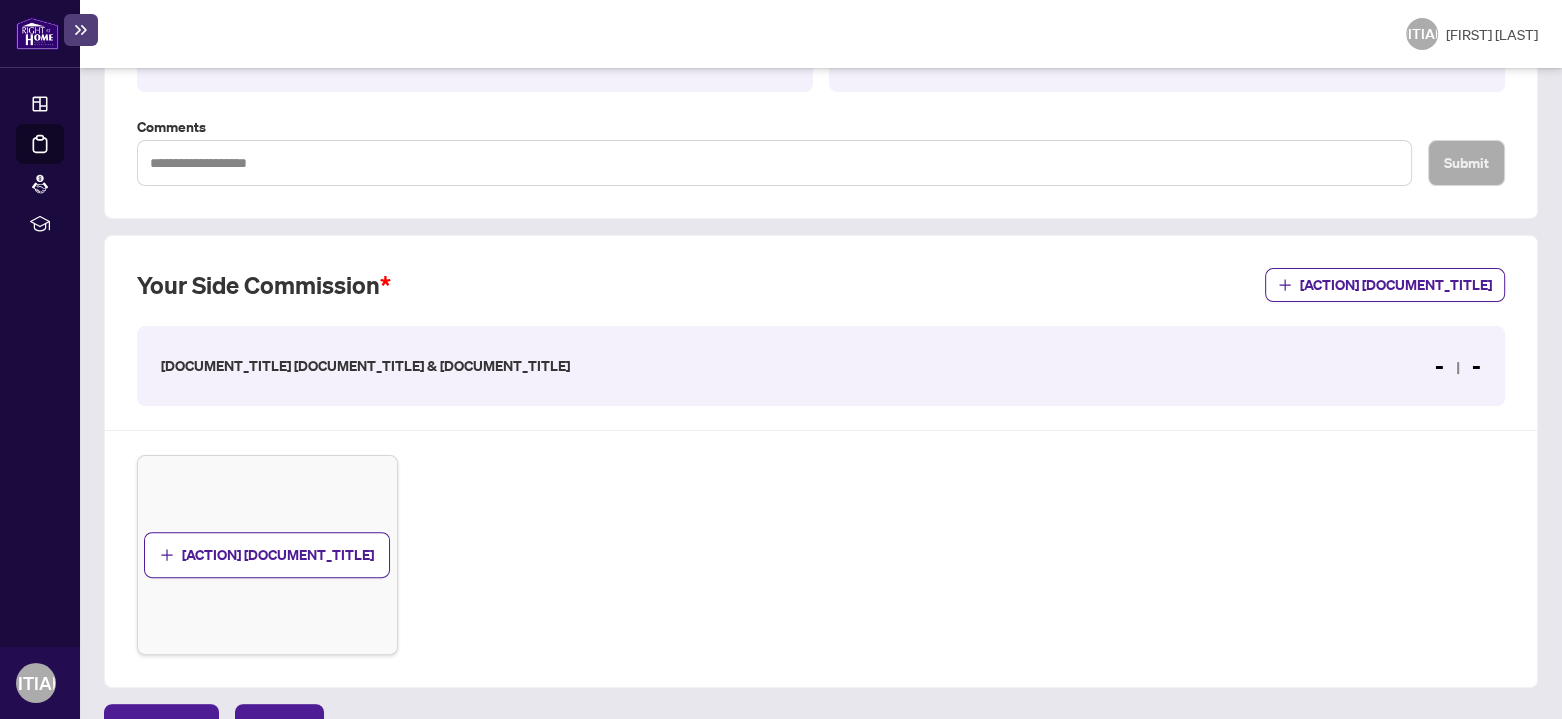 scroll, scrollTop: 535, scrollLeft: 0, axis: vertical 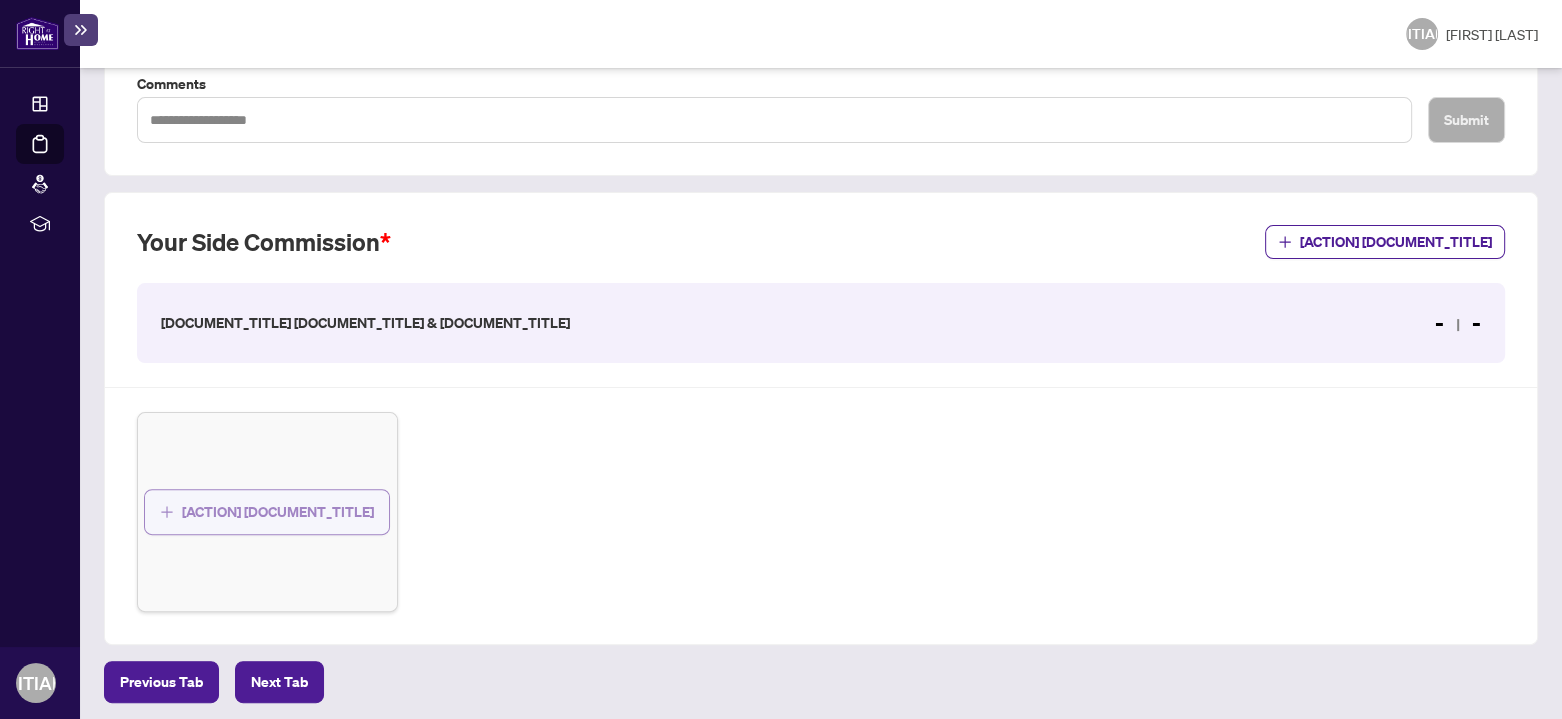 click on "[ACTION] [DOCUMENT_TITLE]" at bounding box center [278, 512] 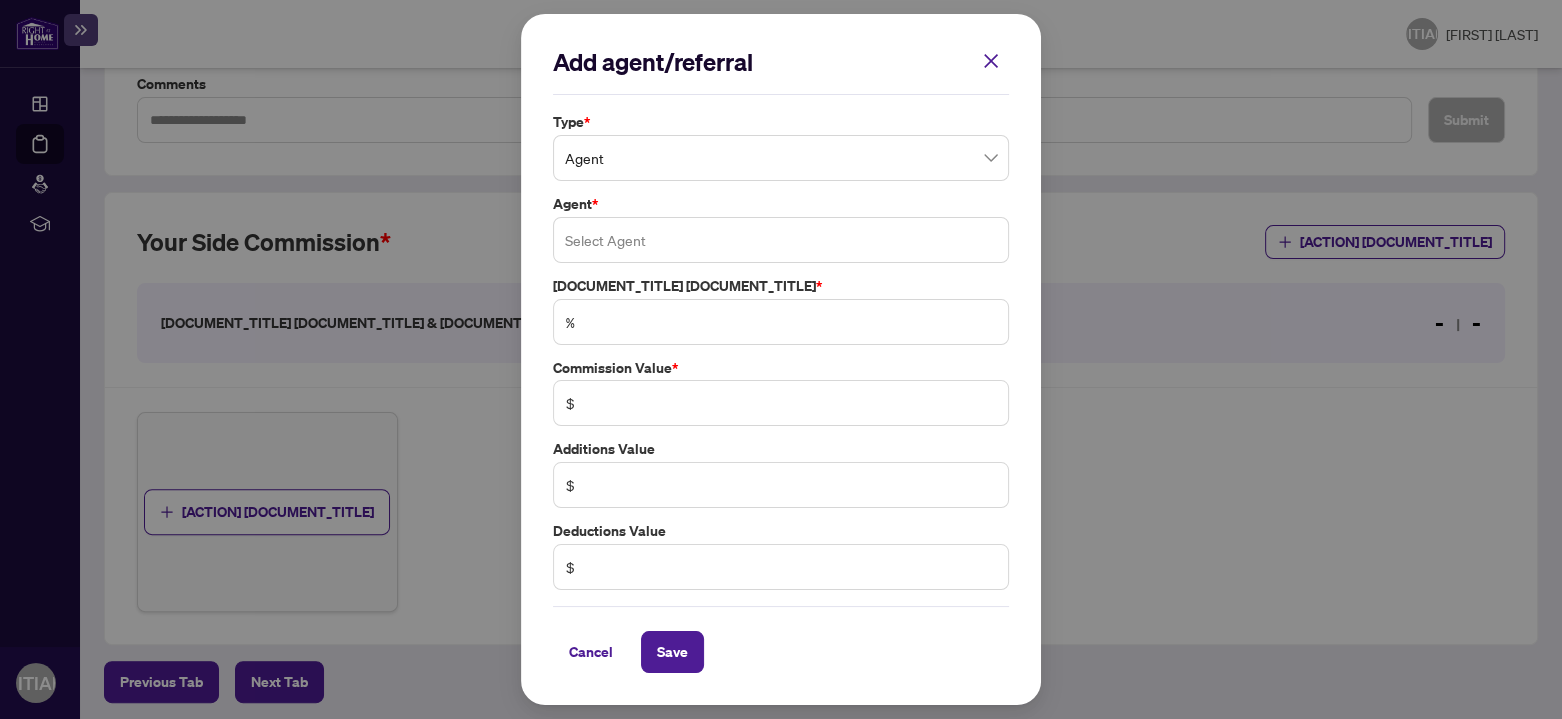 click at bounding box center (781, 240) 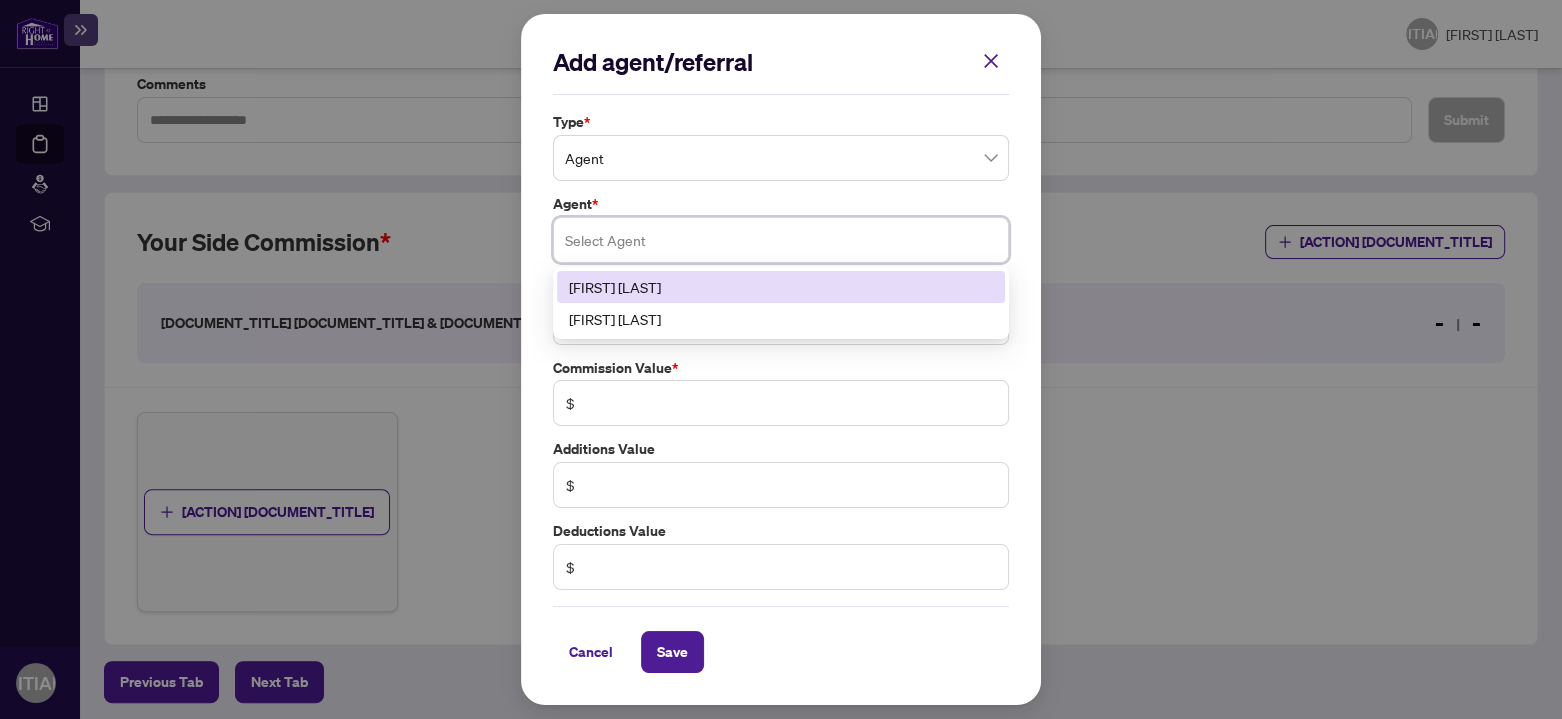 click on "[FIRST] [LAST]" at bounding box center (781, 287) 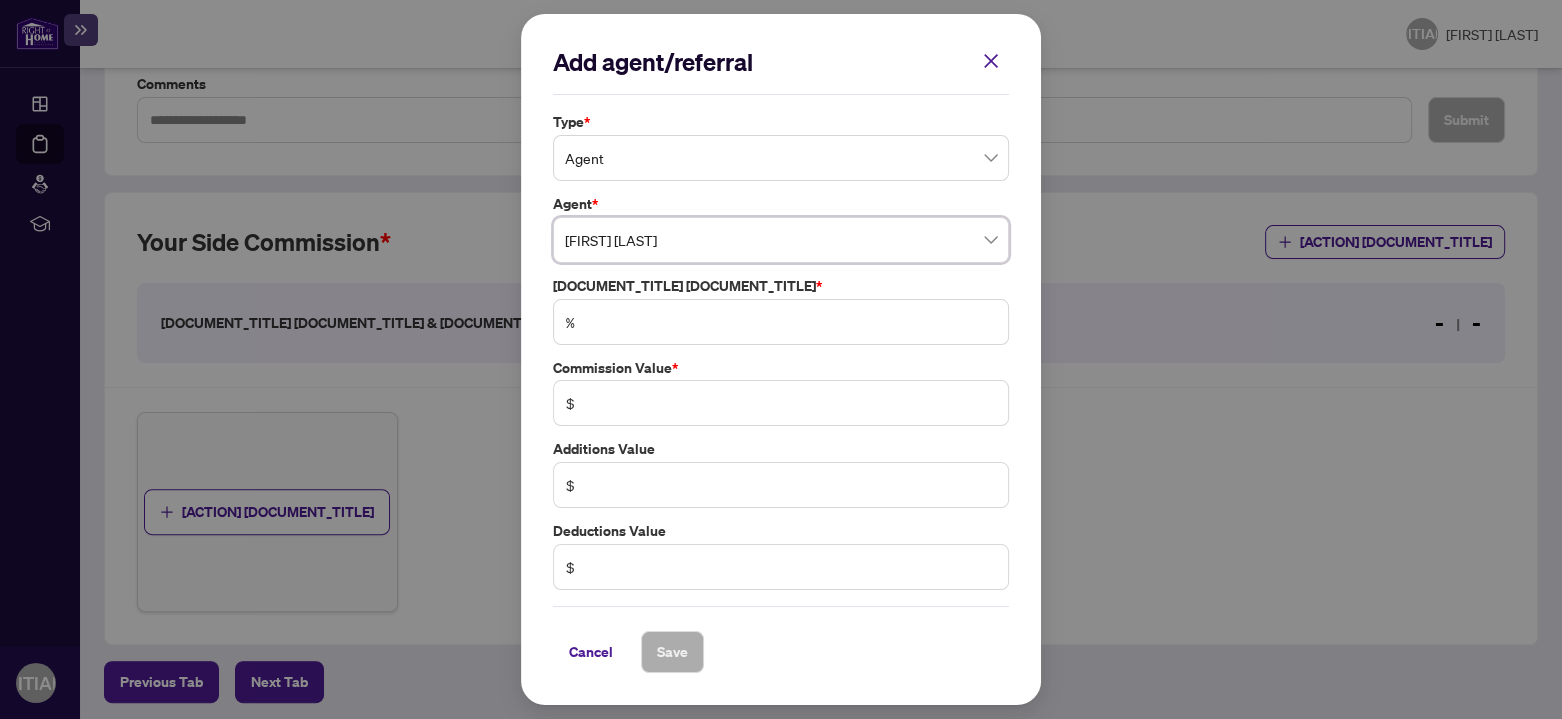 click on "%" at bounding box center [570, 322] 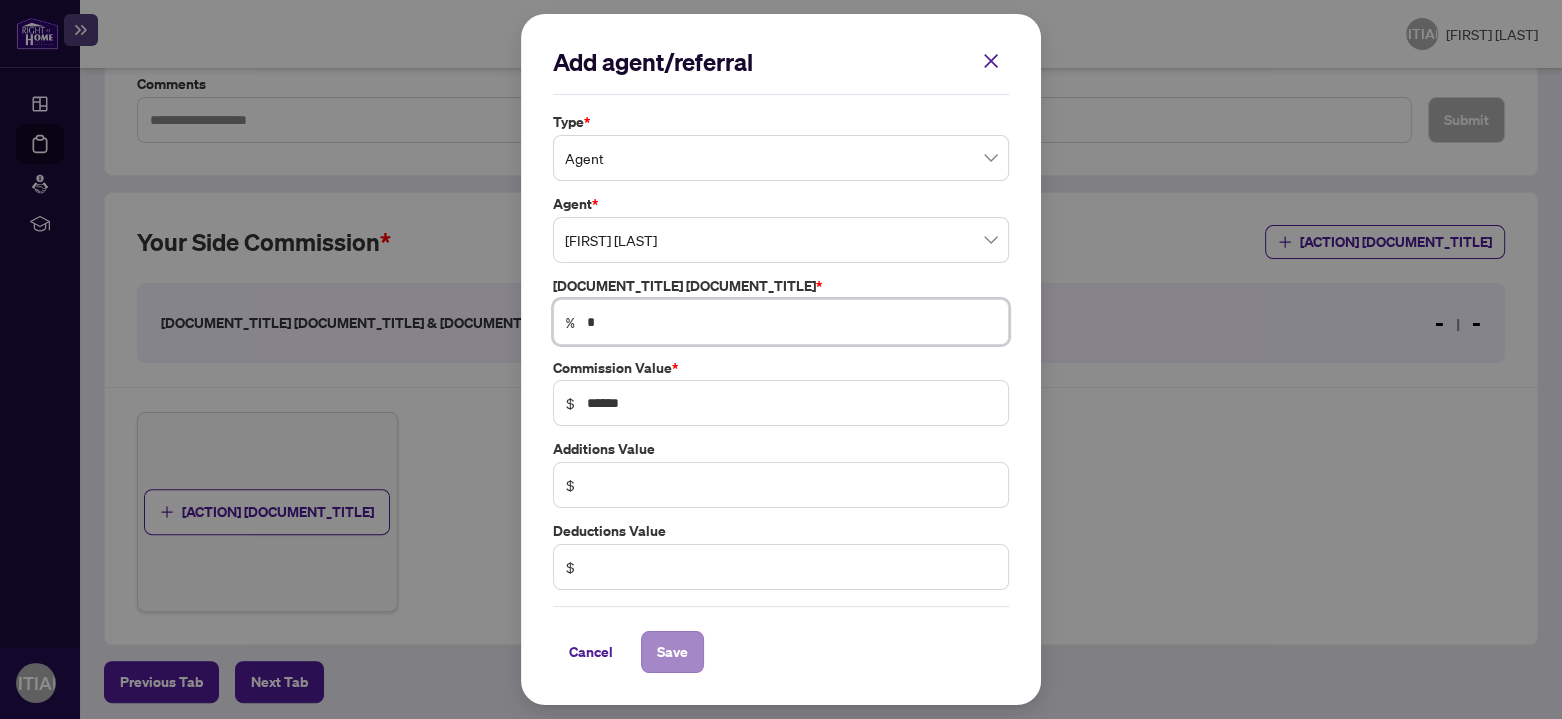 type on "*" 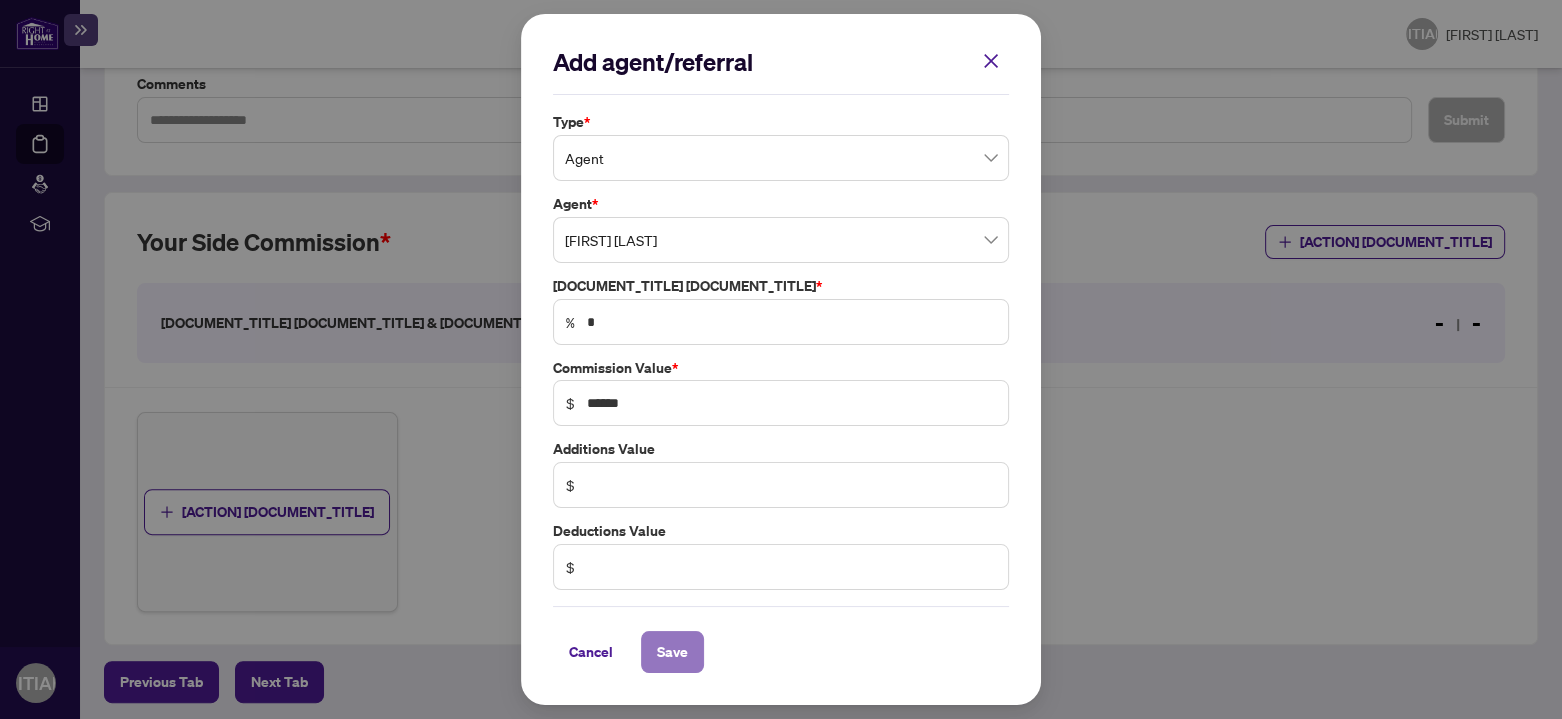 click on "Save" at bounding box center [672, 652] 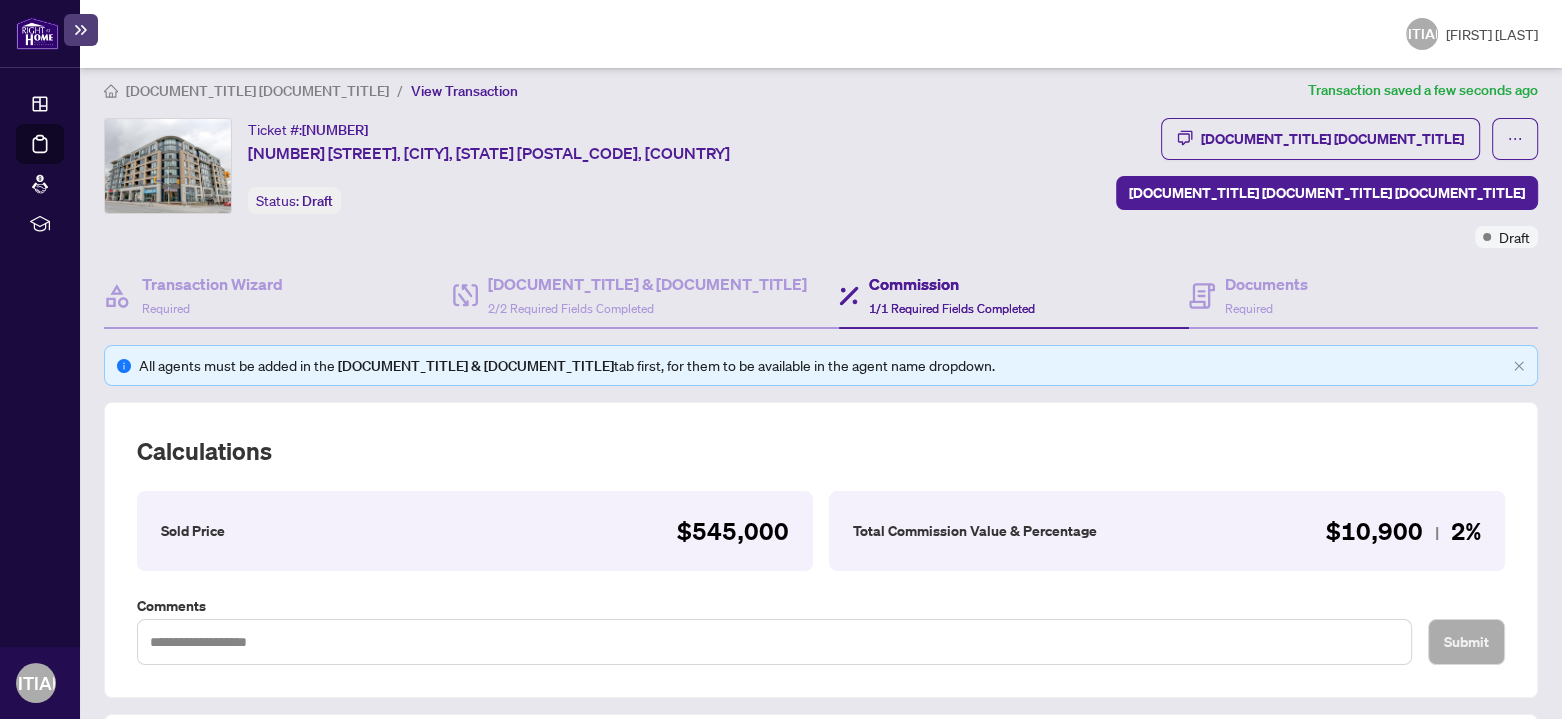 scroll, scrollTop: 0, scrollLeft: 0, axis: both 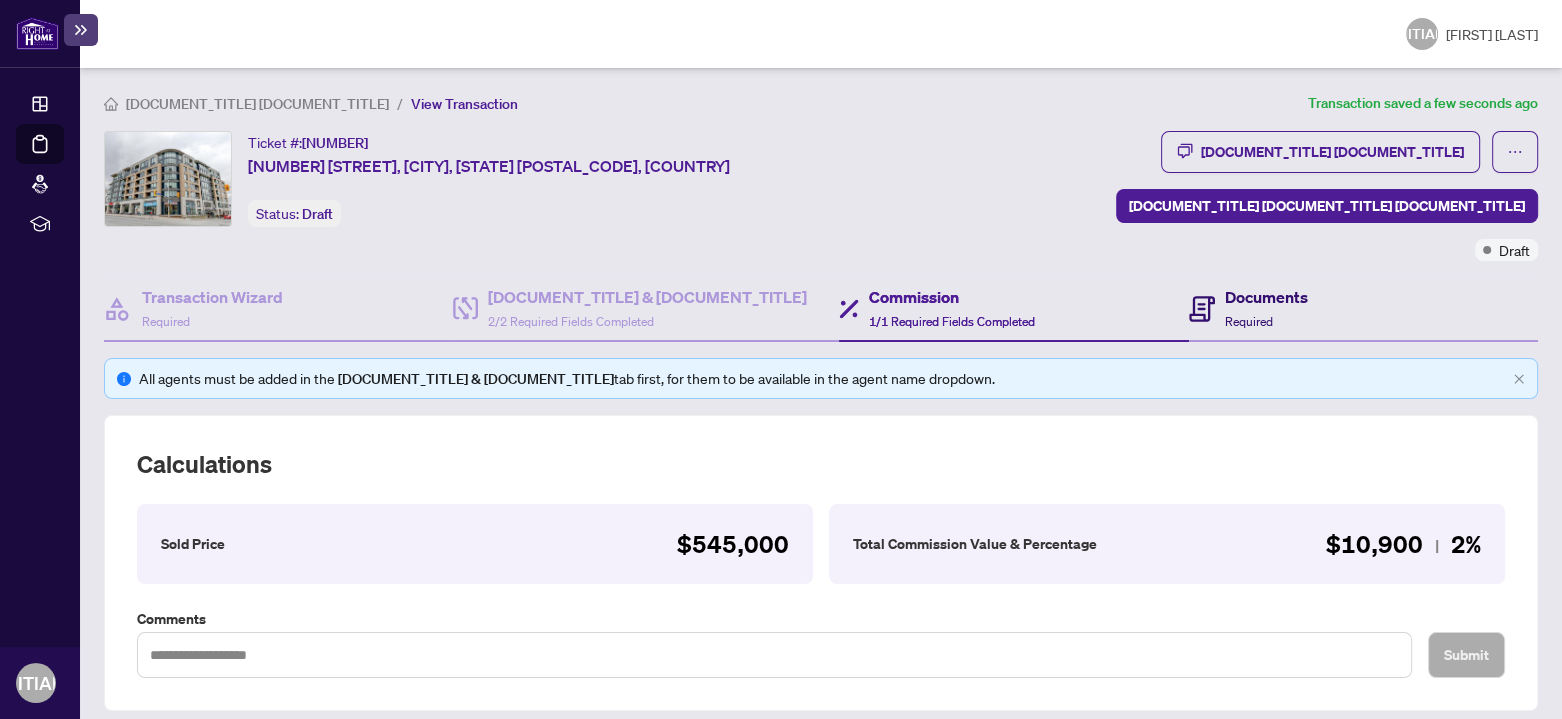 click on "Documents" at bounding box center (1266, 297) 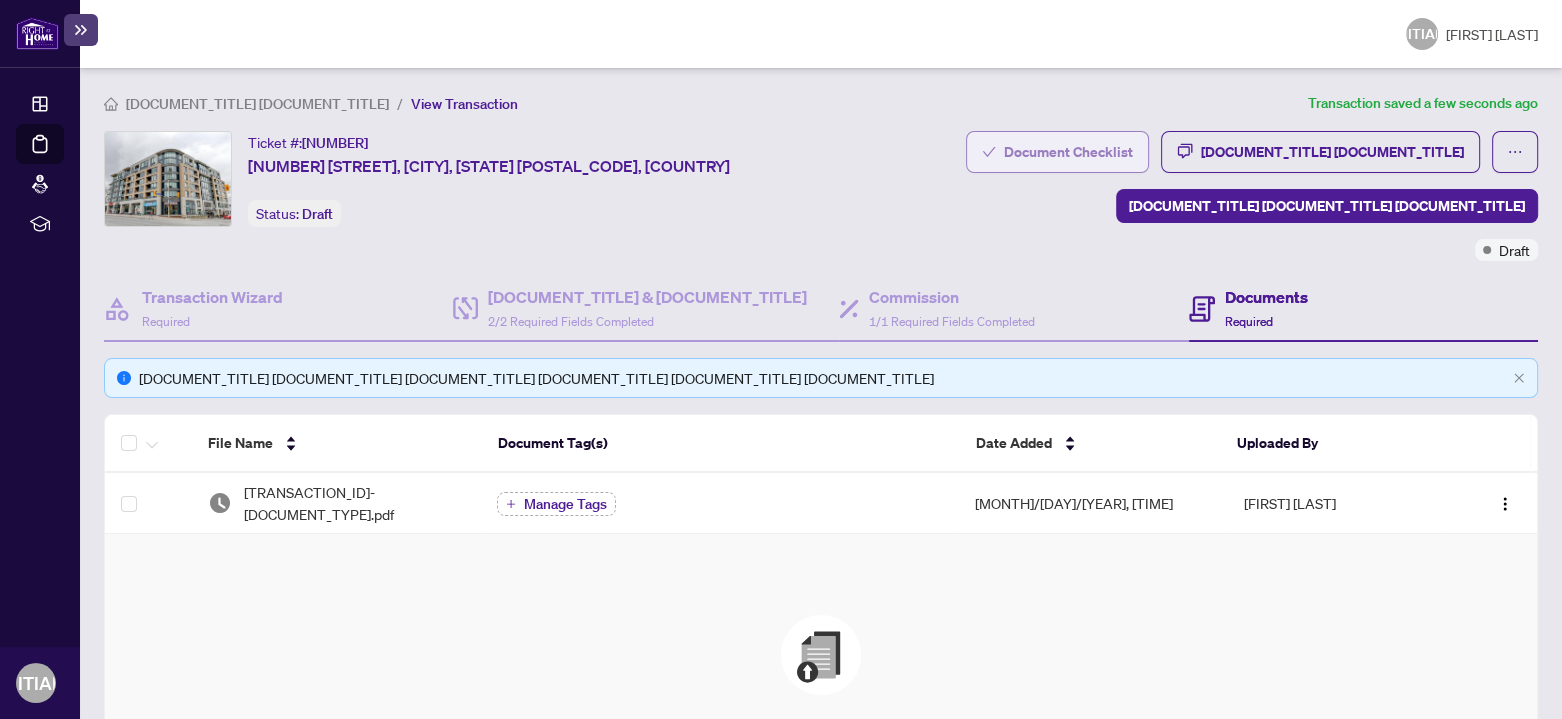 click on "Document Checklist" at bounding box center [1068, 152] 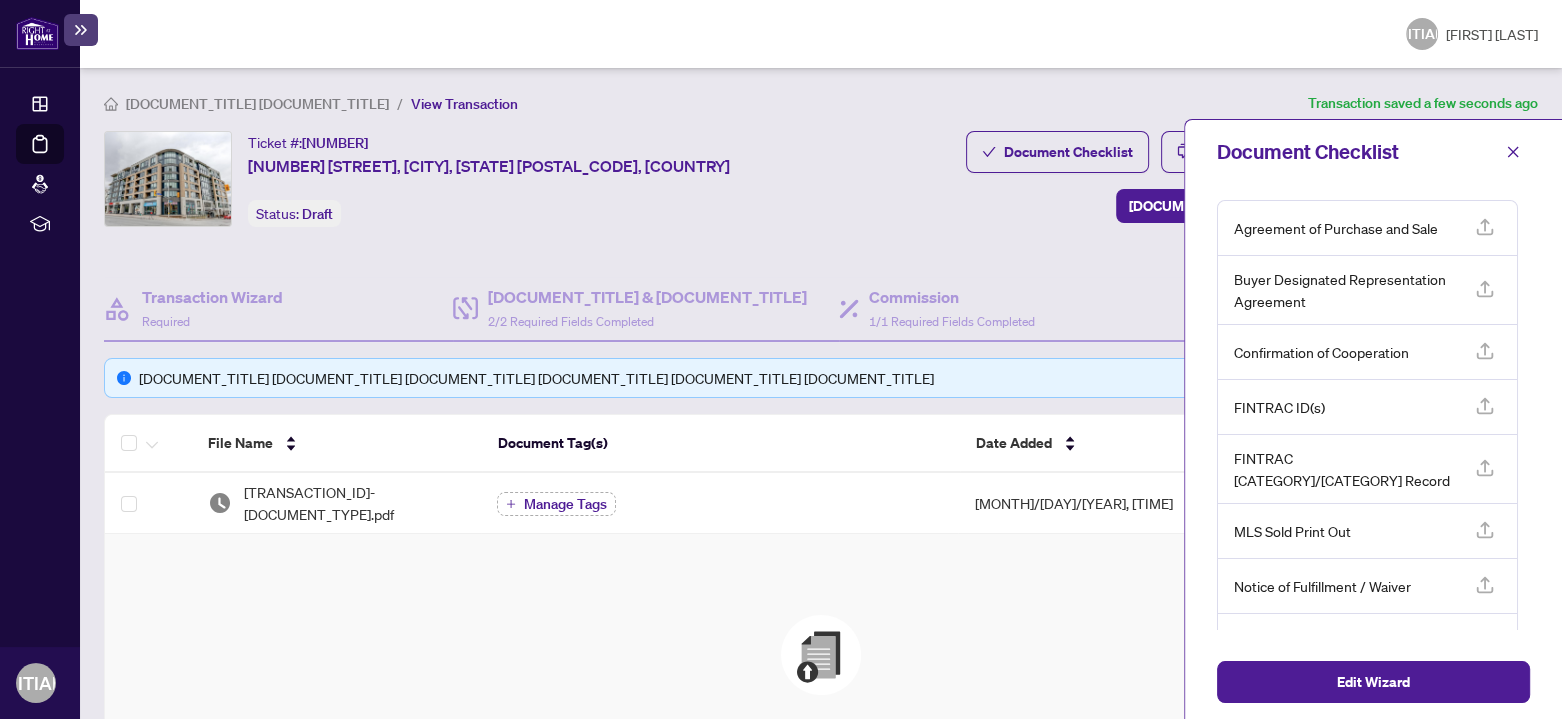 click at bounding box center [1485, 227] 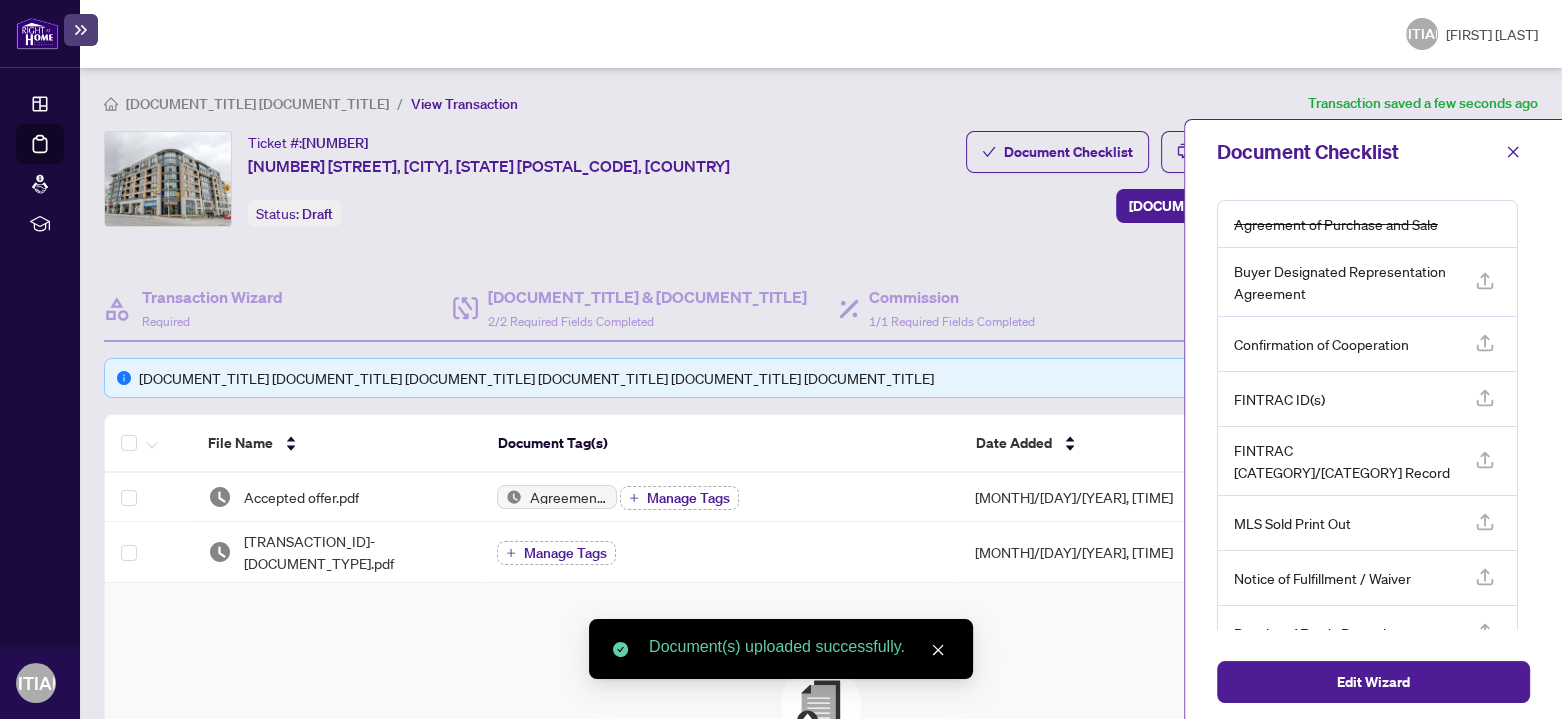 click at bounding box center [1485, 281] 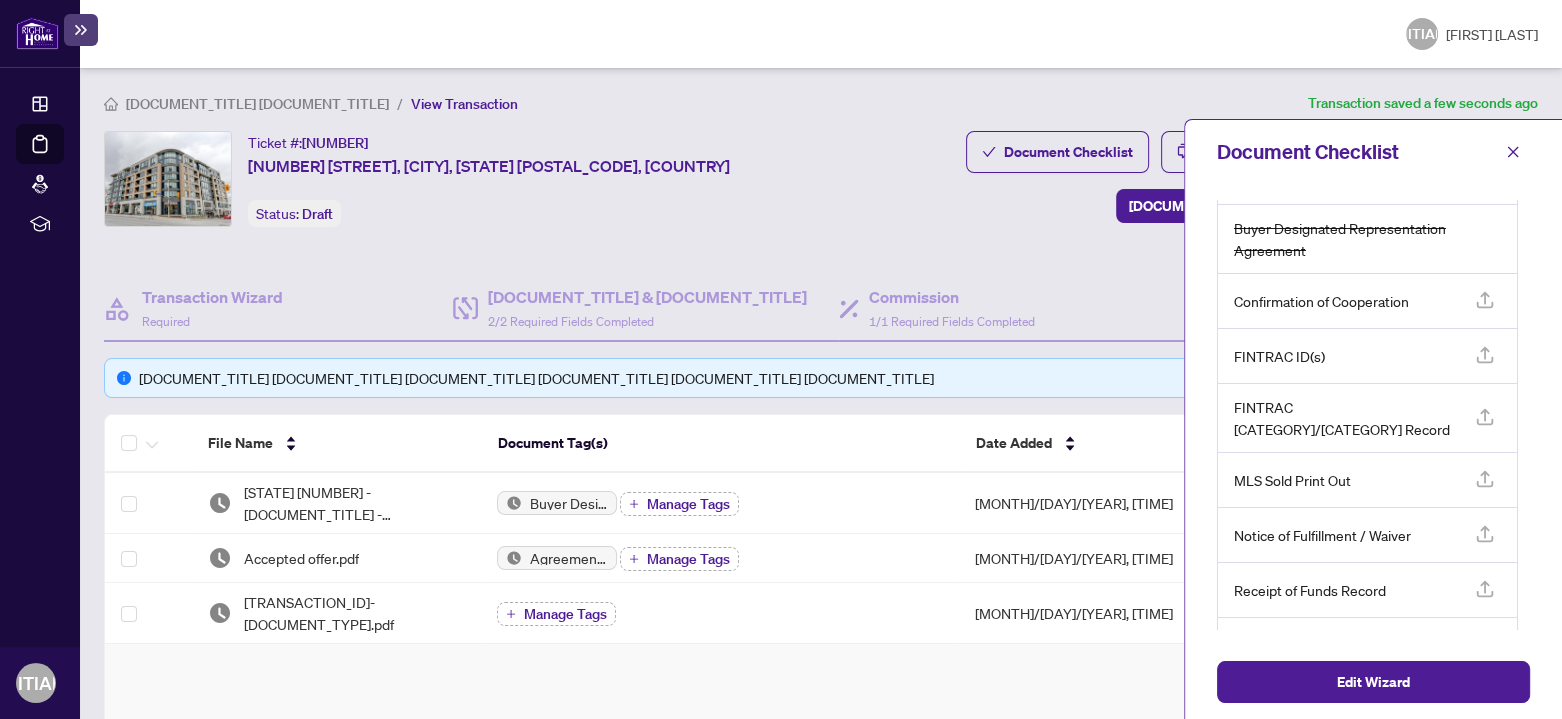 scroll, scrollTop: 66, scrollLeft: 0, axis: vertical 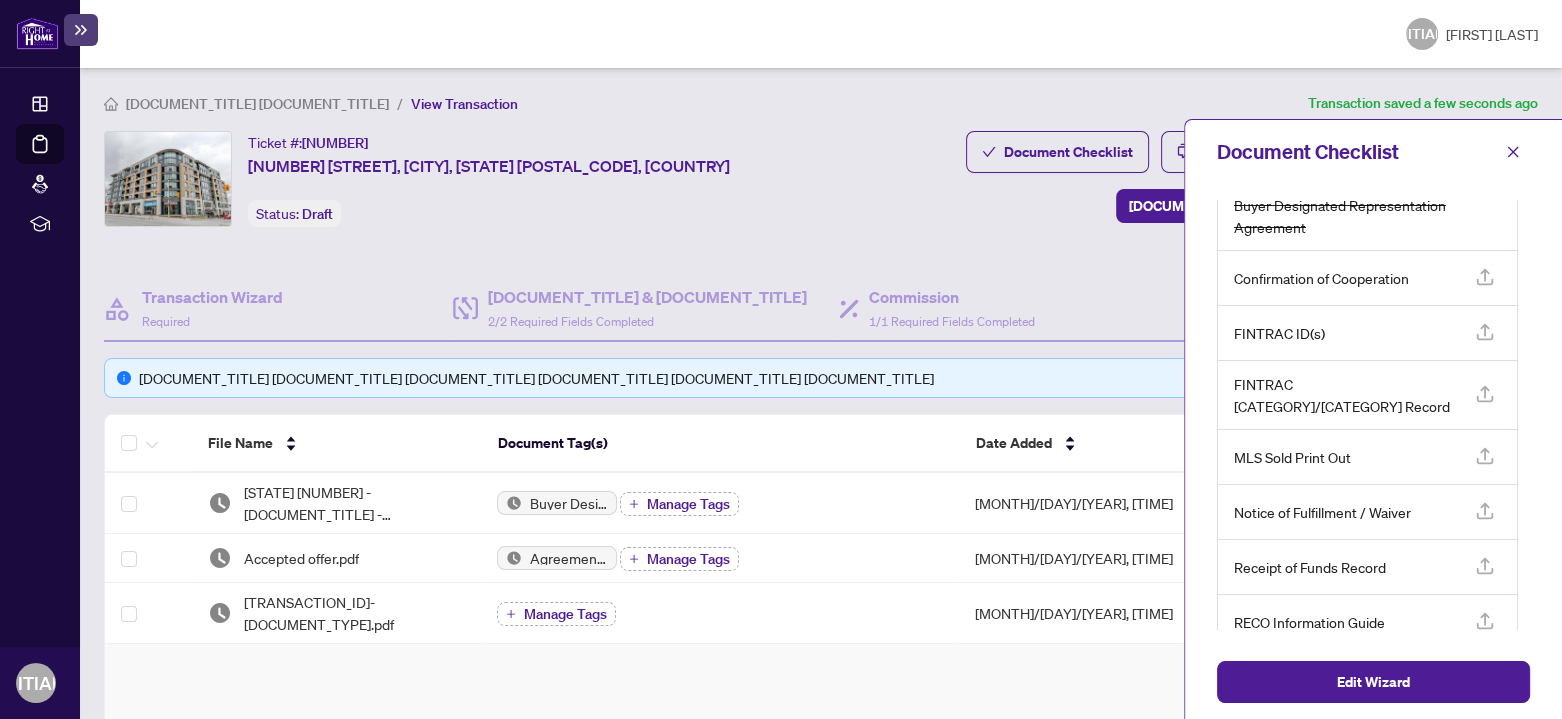 click at bounding box center [1484, 275] 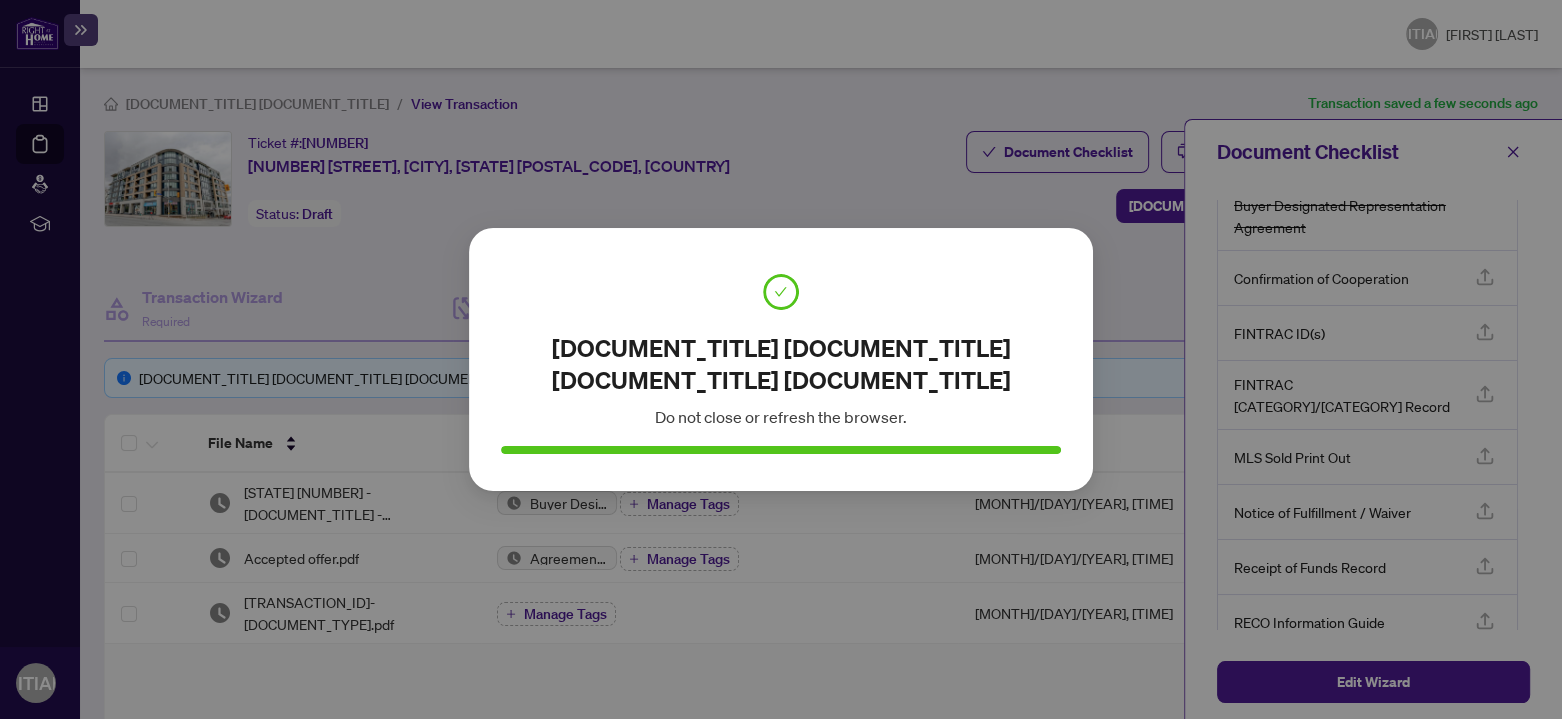 scroll, scrollTop: 0, scrollLeft: 0, axis: both 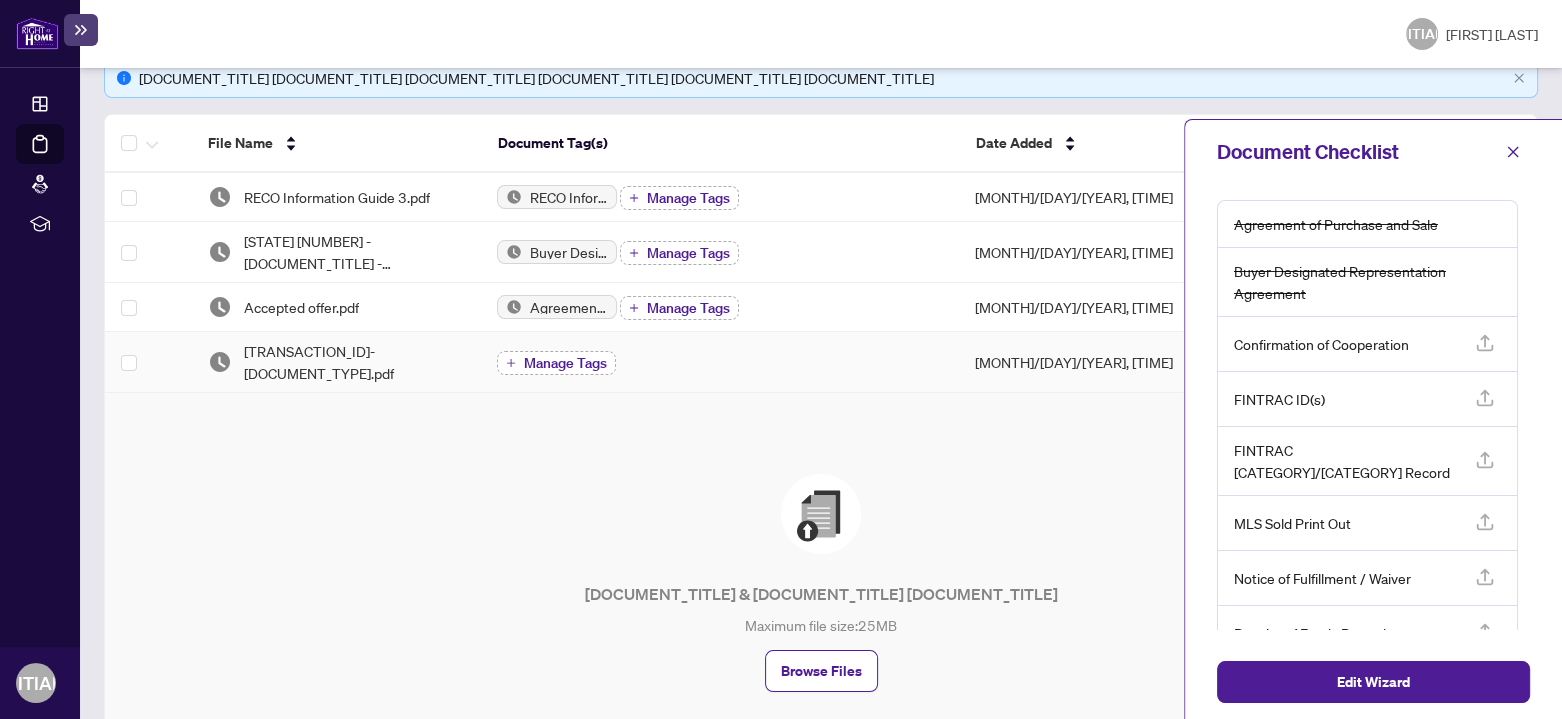 click on "Manage Tags" at bounding box center (565, 363) 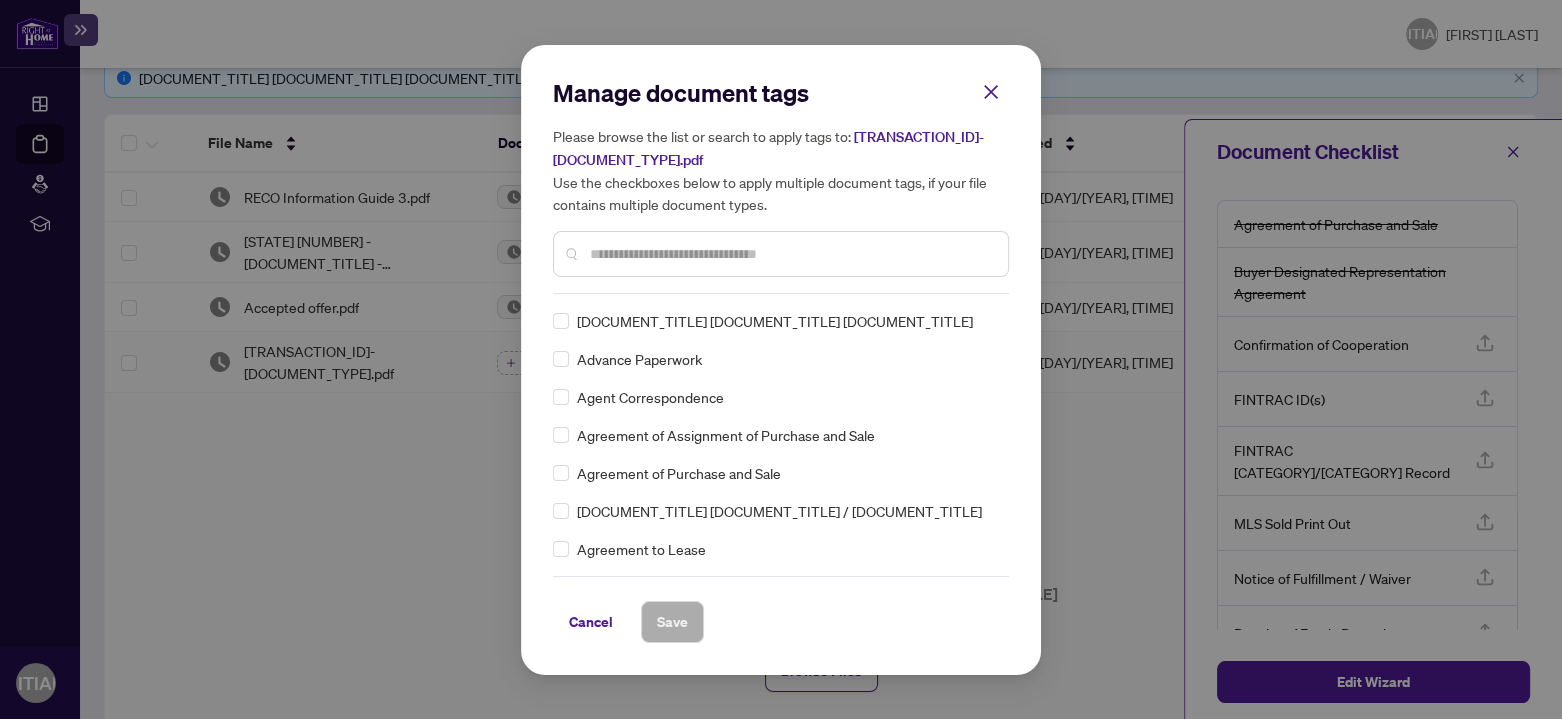click at bounding box center [791, 254] 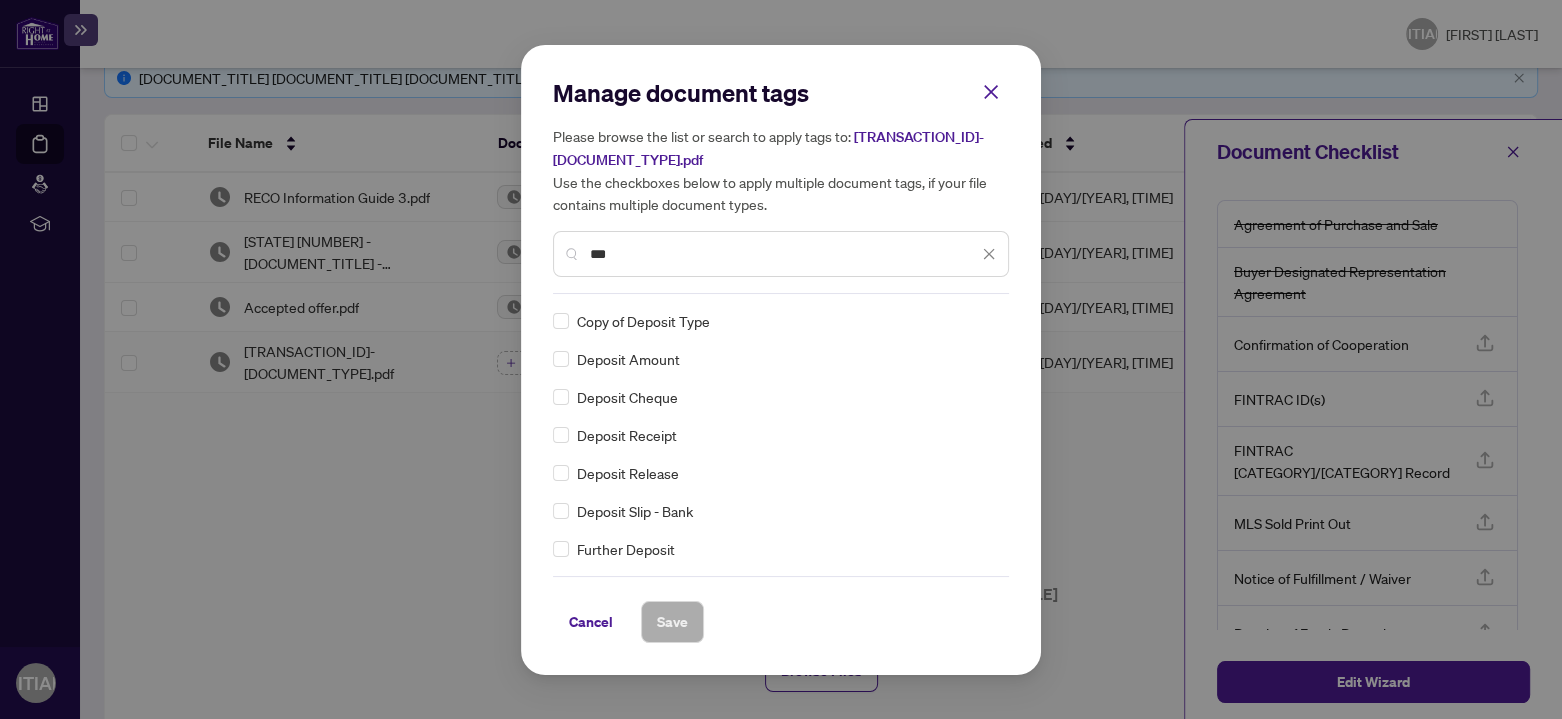 type on "***" 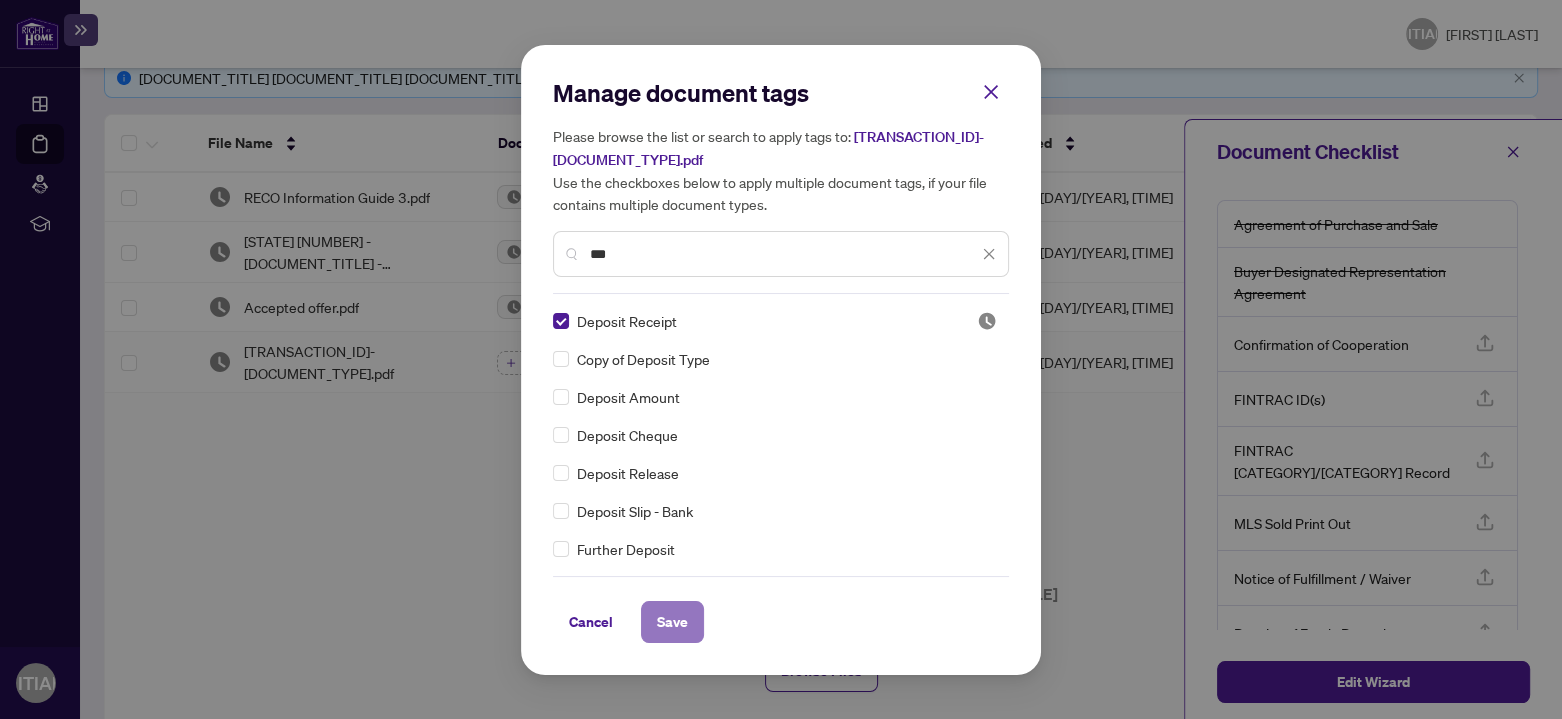 click on "Save" at bounding box center (672, 622) 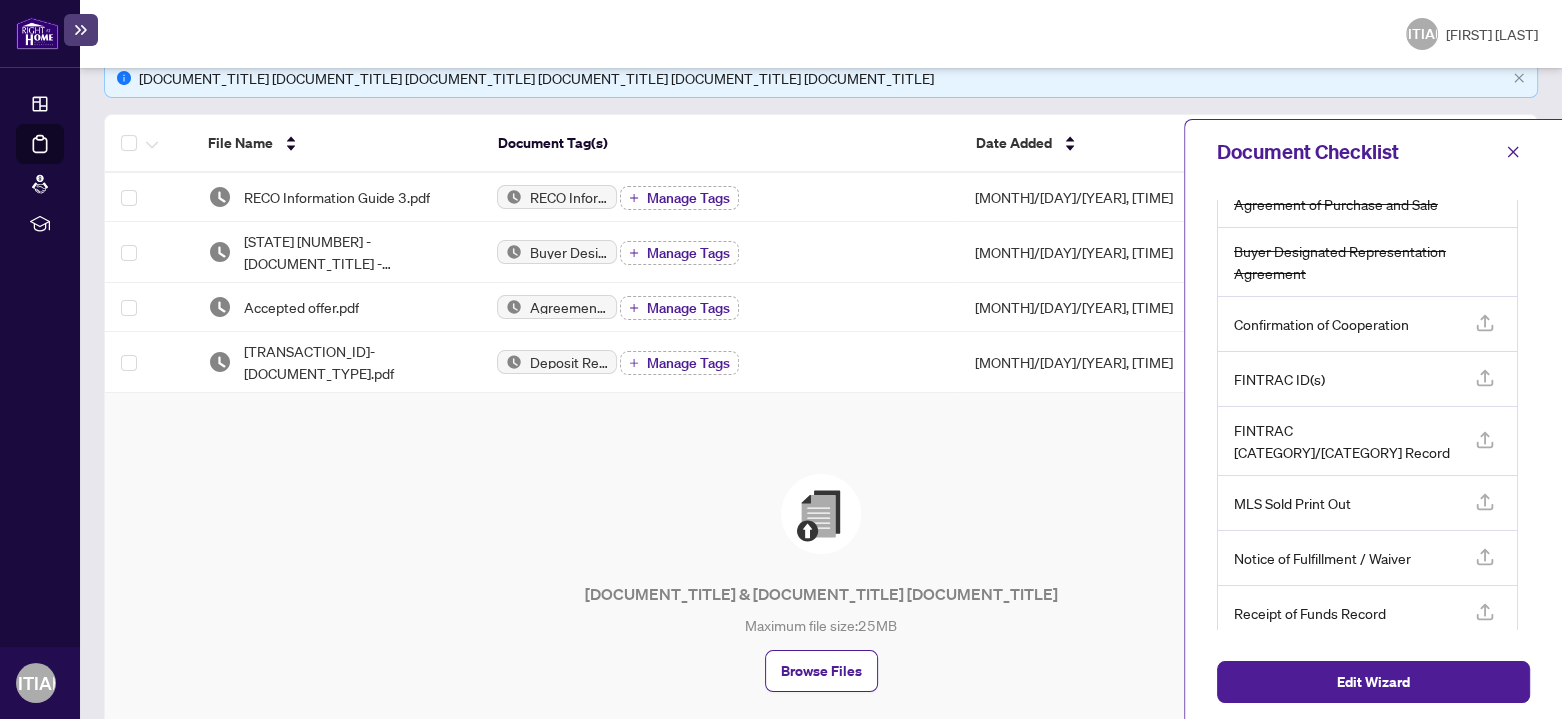scroll, scrollTop: 0, scrollLeft: 0, axis: both 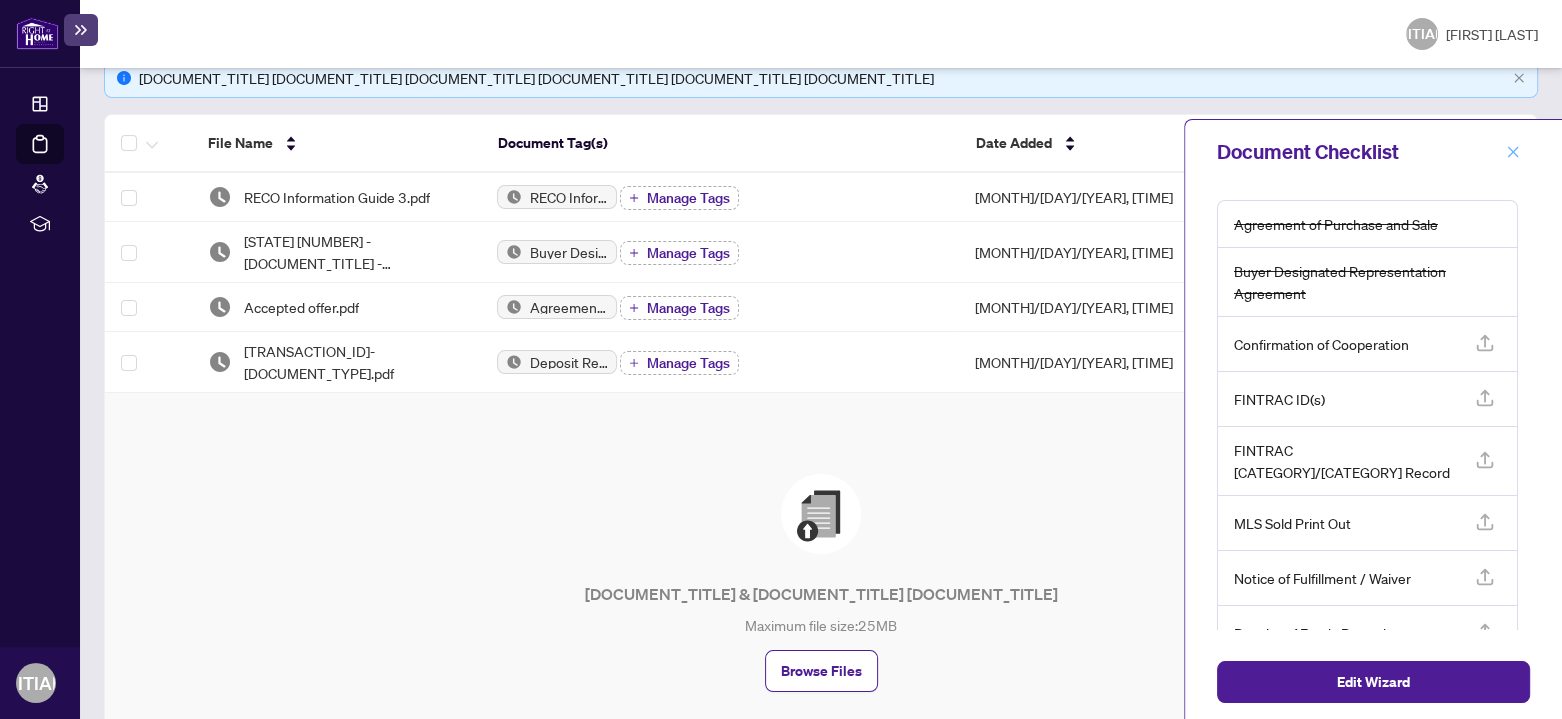 click at bounding box center (1513, 152) 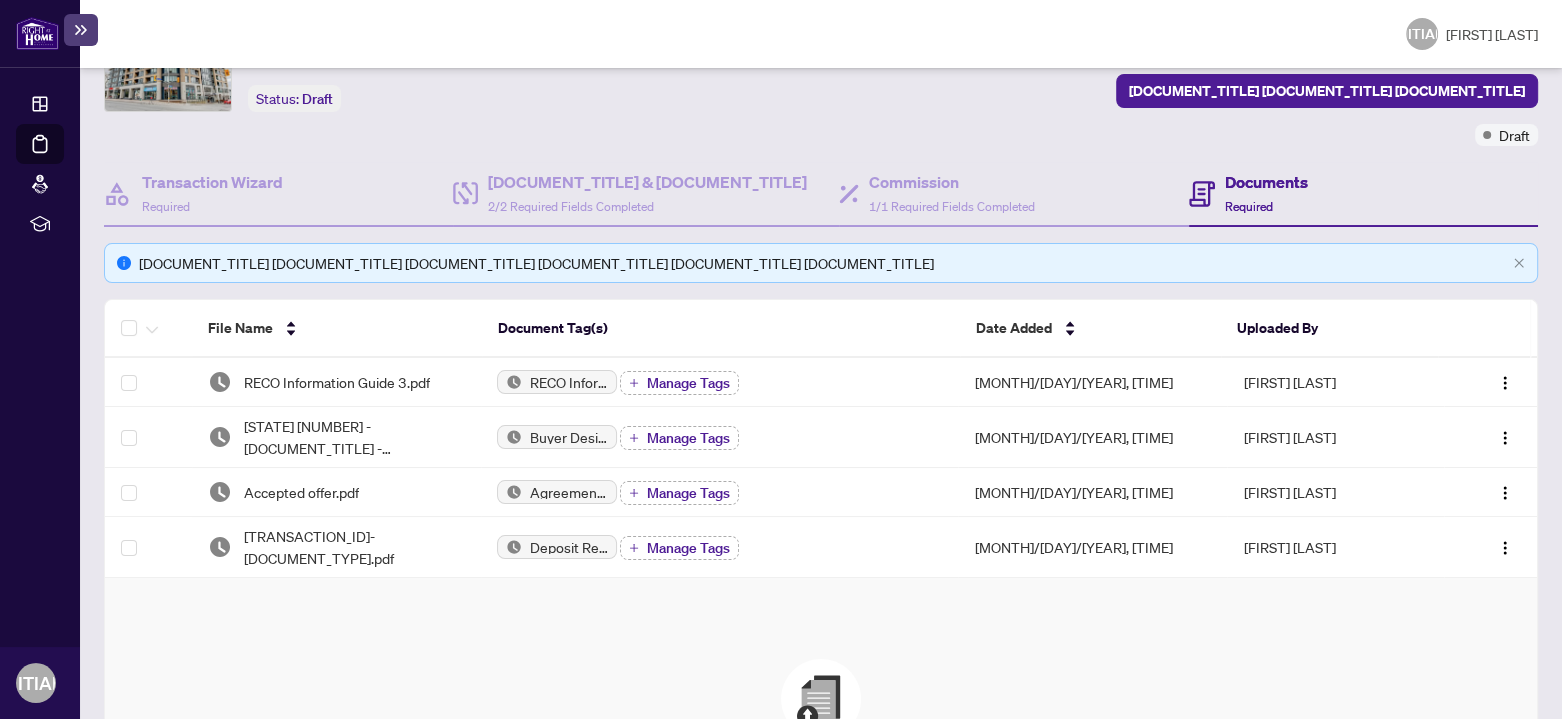 scroll, scrollTop: 0, scrollLeft: 0, axis: both 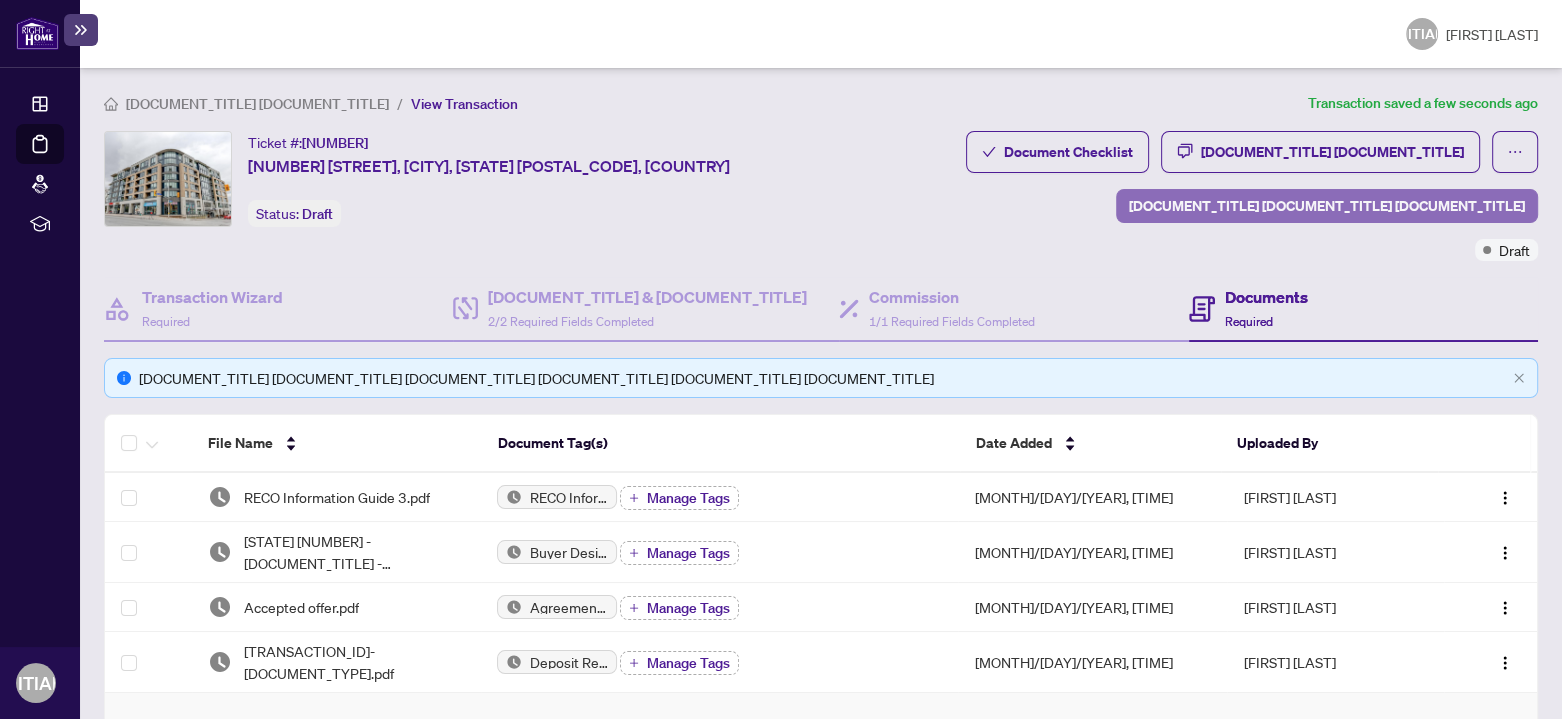 click on "[DOCUMENT_TITLE] [DOCUMENT_TITLE] [DOCUMENT_TITLE]" at bounding box center (1327, 206) 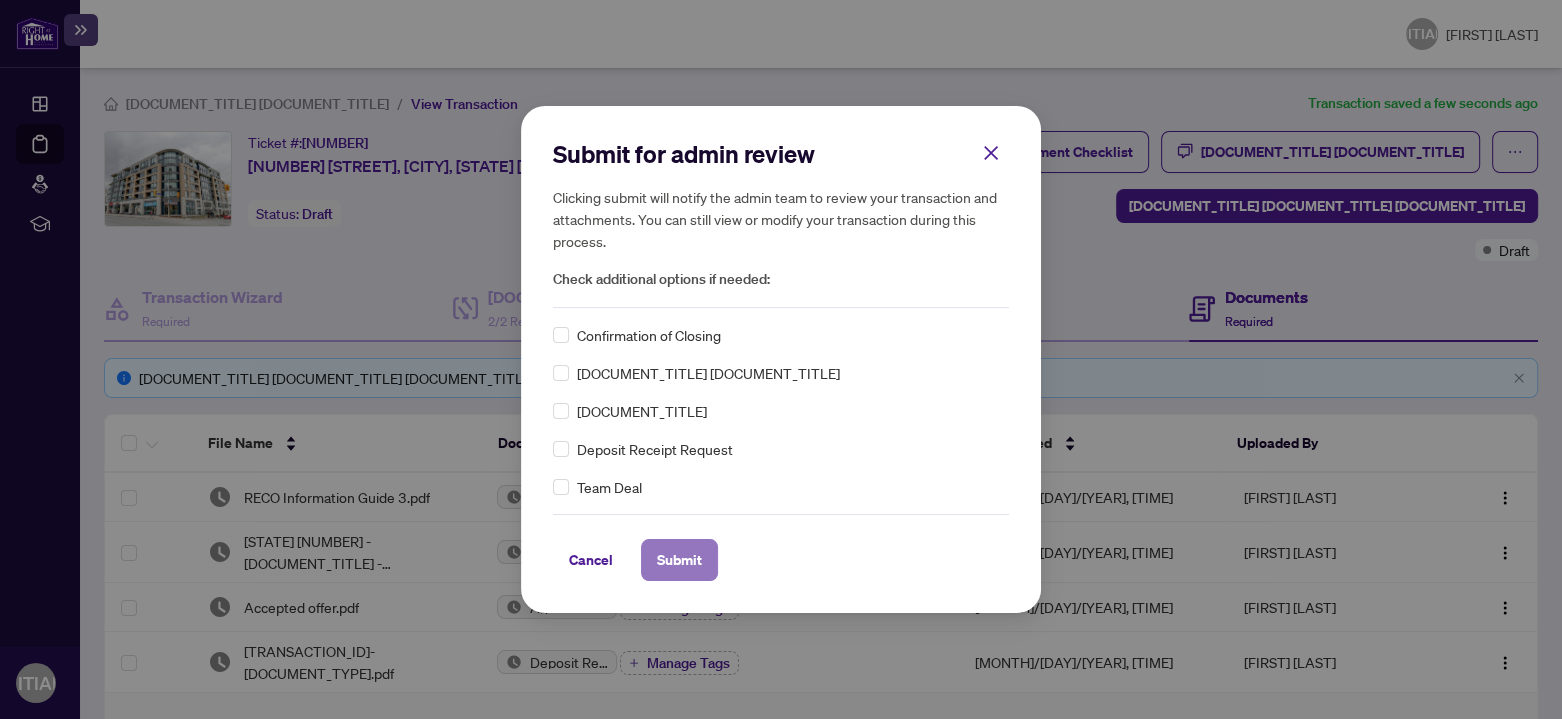 click on "Submit" at bounding box center (0, 0) 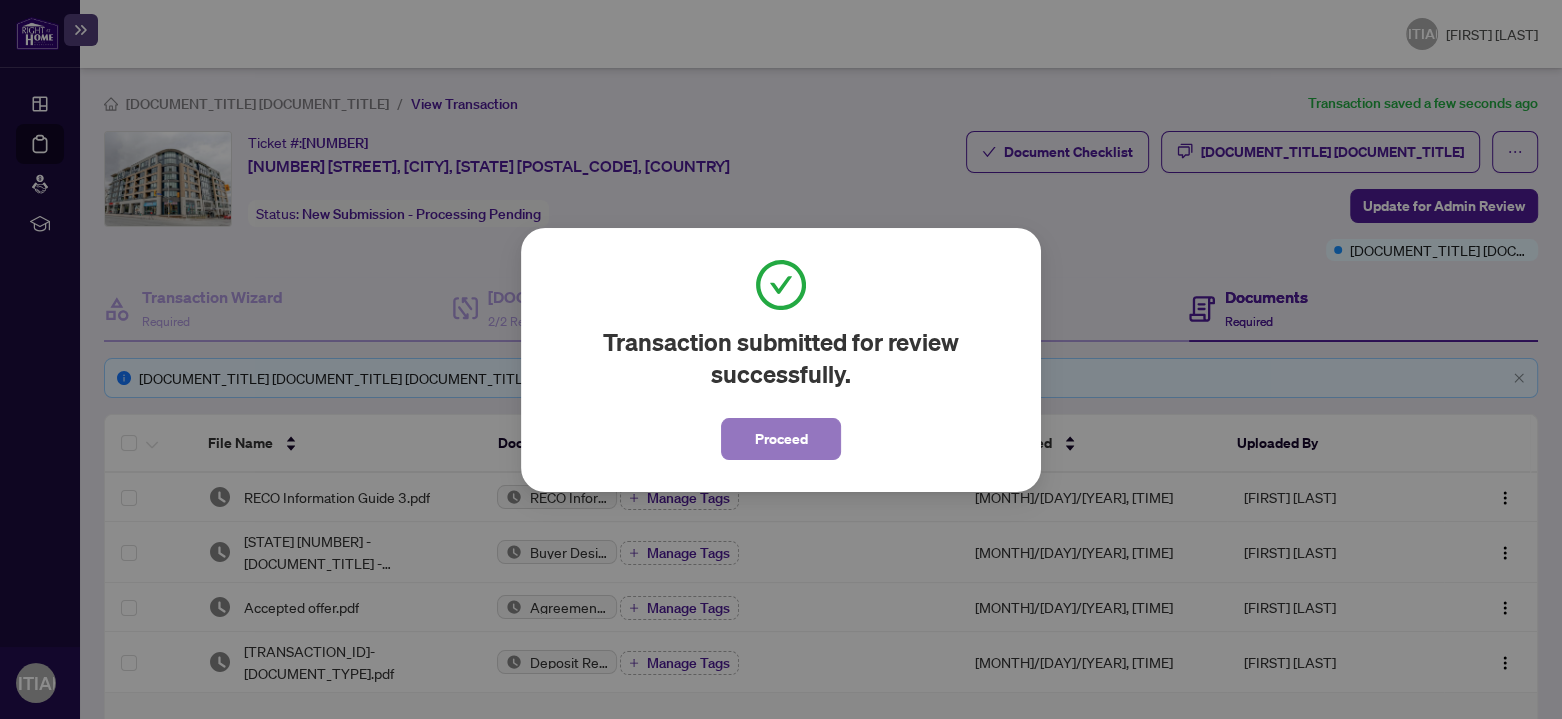 click on "Proceed" at bounding box center (781, 439) 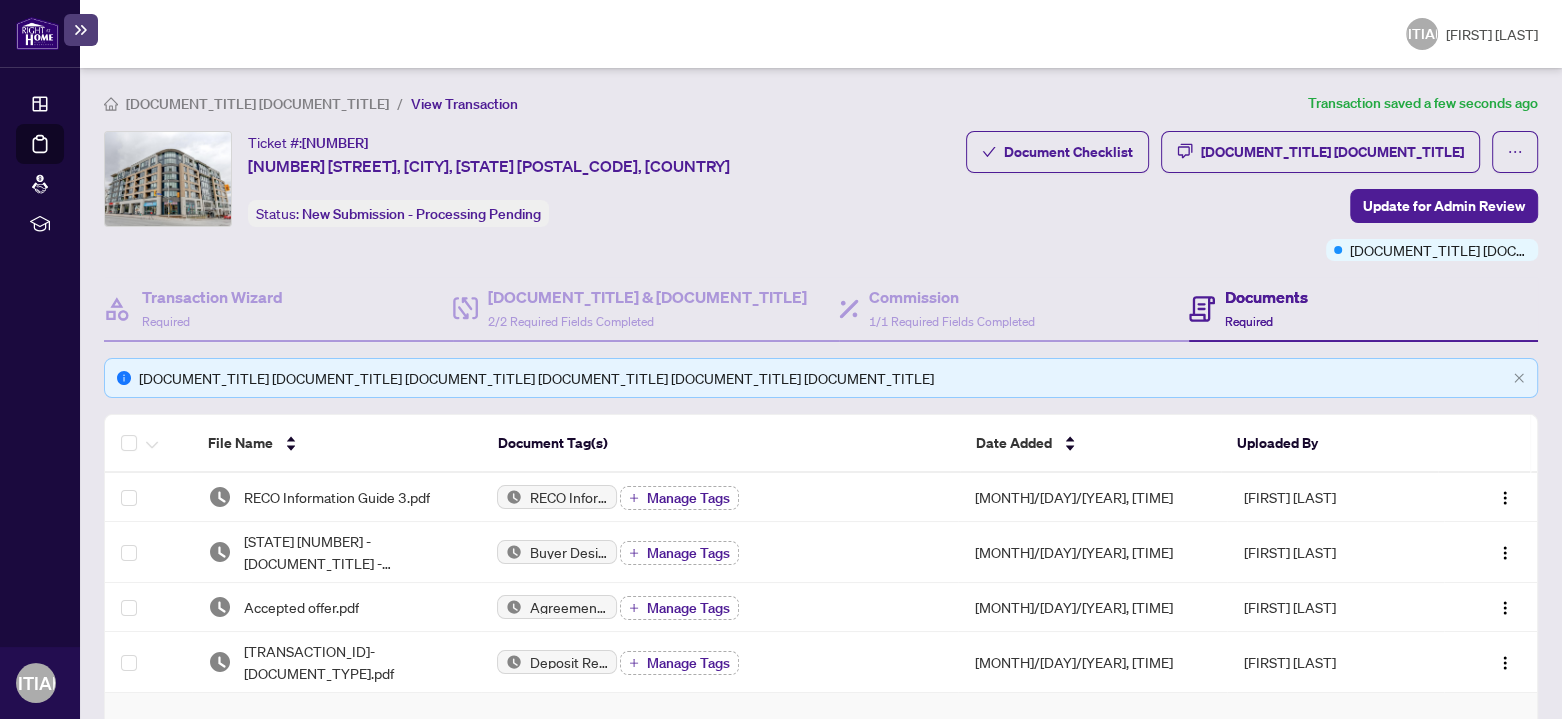 click on "[DOCUMENT_TITLE] [DOCUMENT_TITLE]" at bounding box center (257, 104) 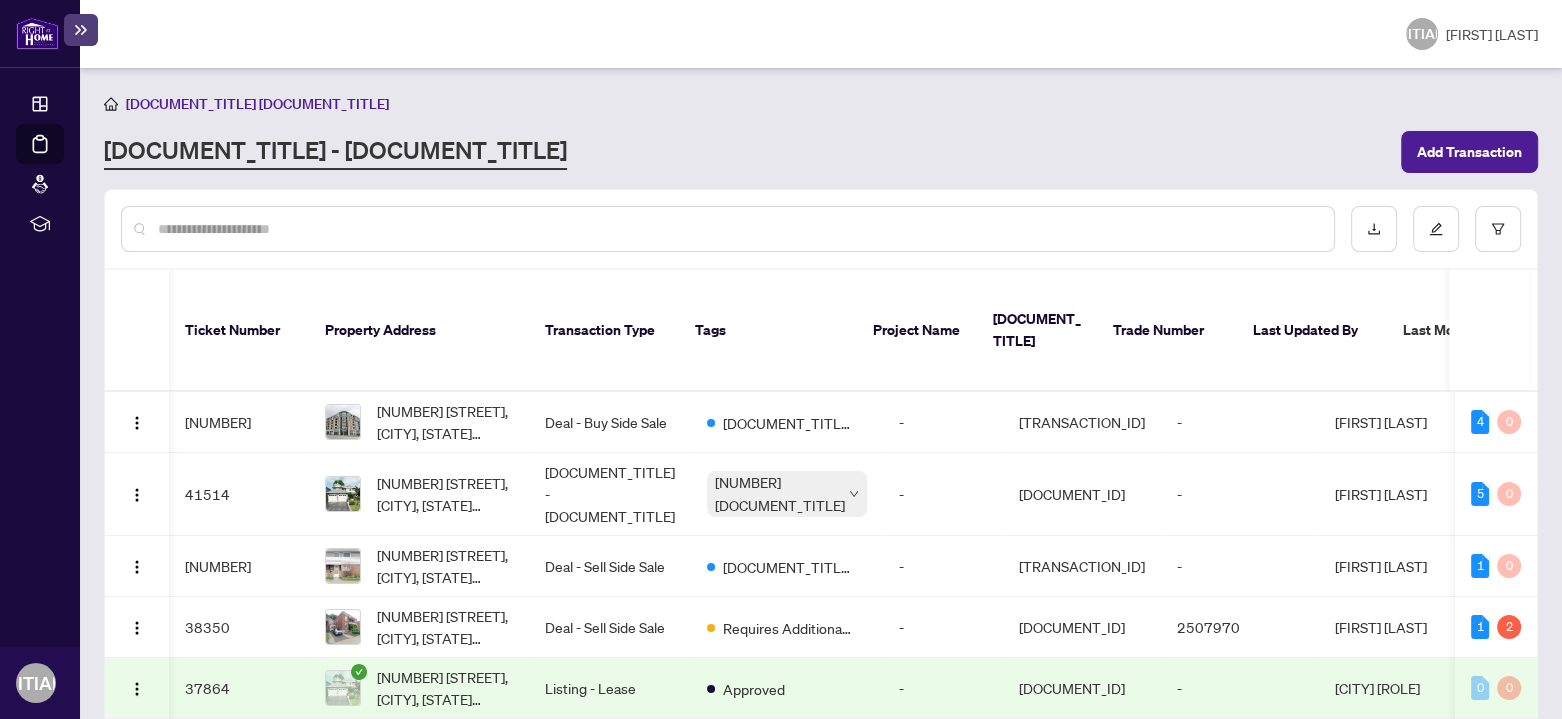 scroll, scrollTop: 0, scrollLeft: 377, axis: horizontal 